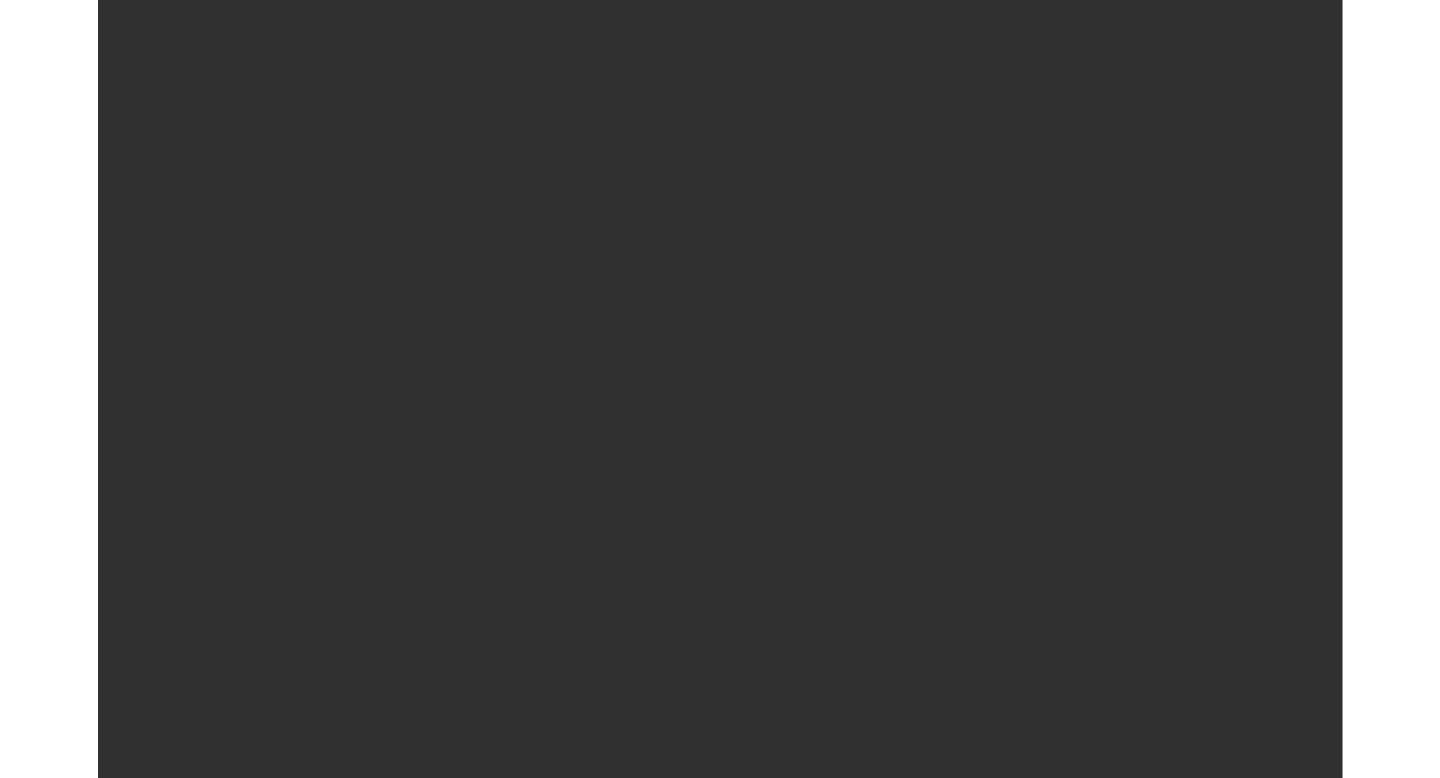 scroll, scrollTop: 0, scrollLeft: 0, axis: both 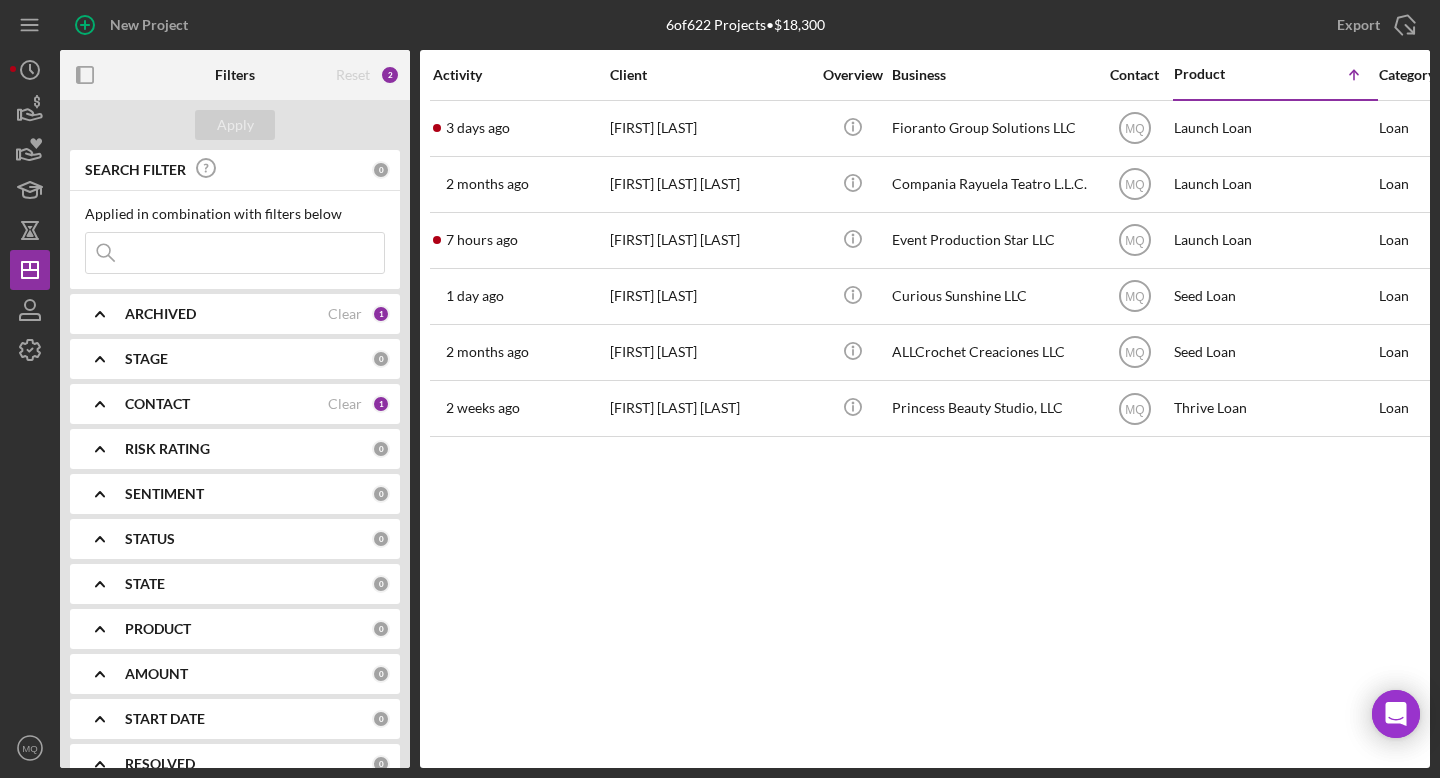 click at bounding box center [235, 253] 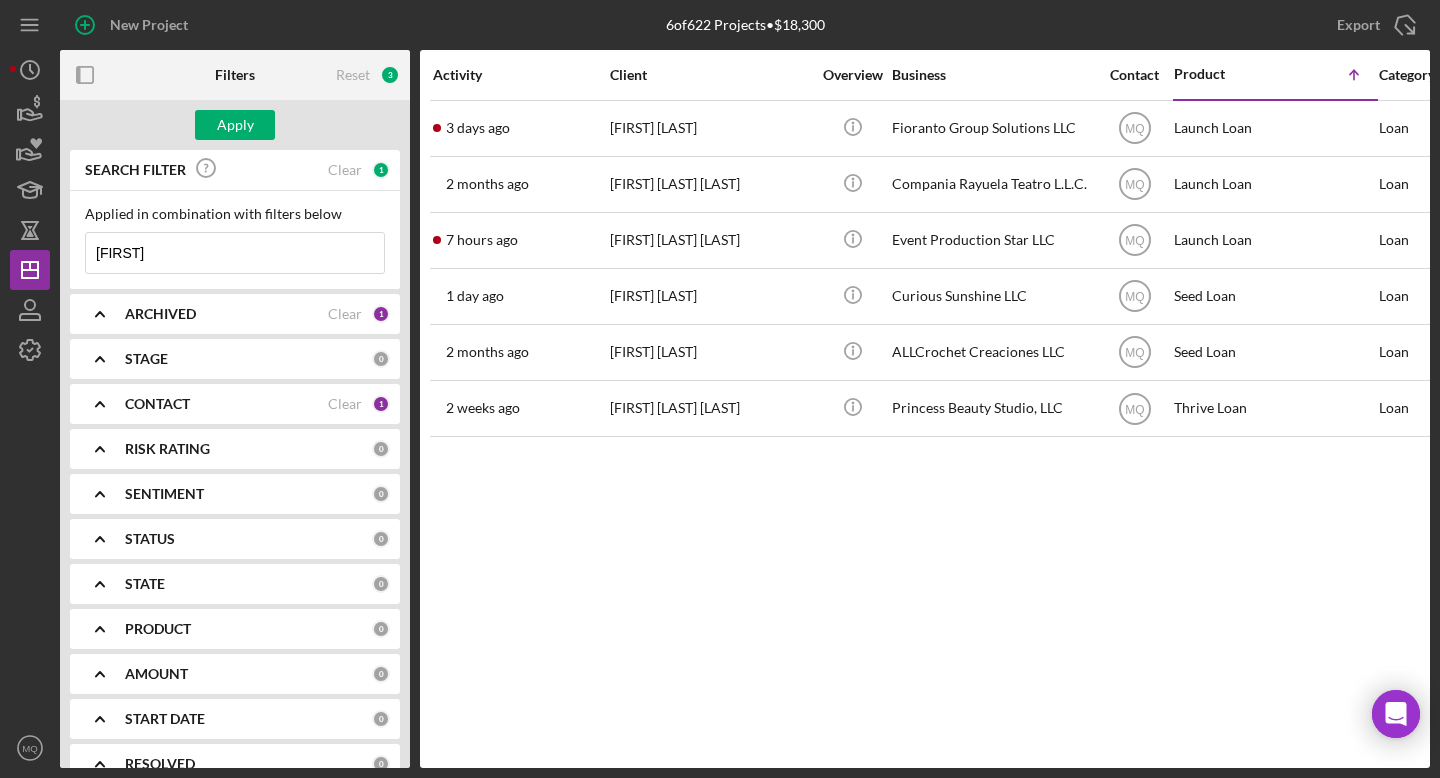 type on "[FIRST]" 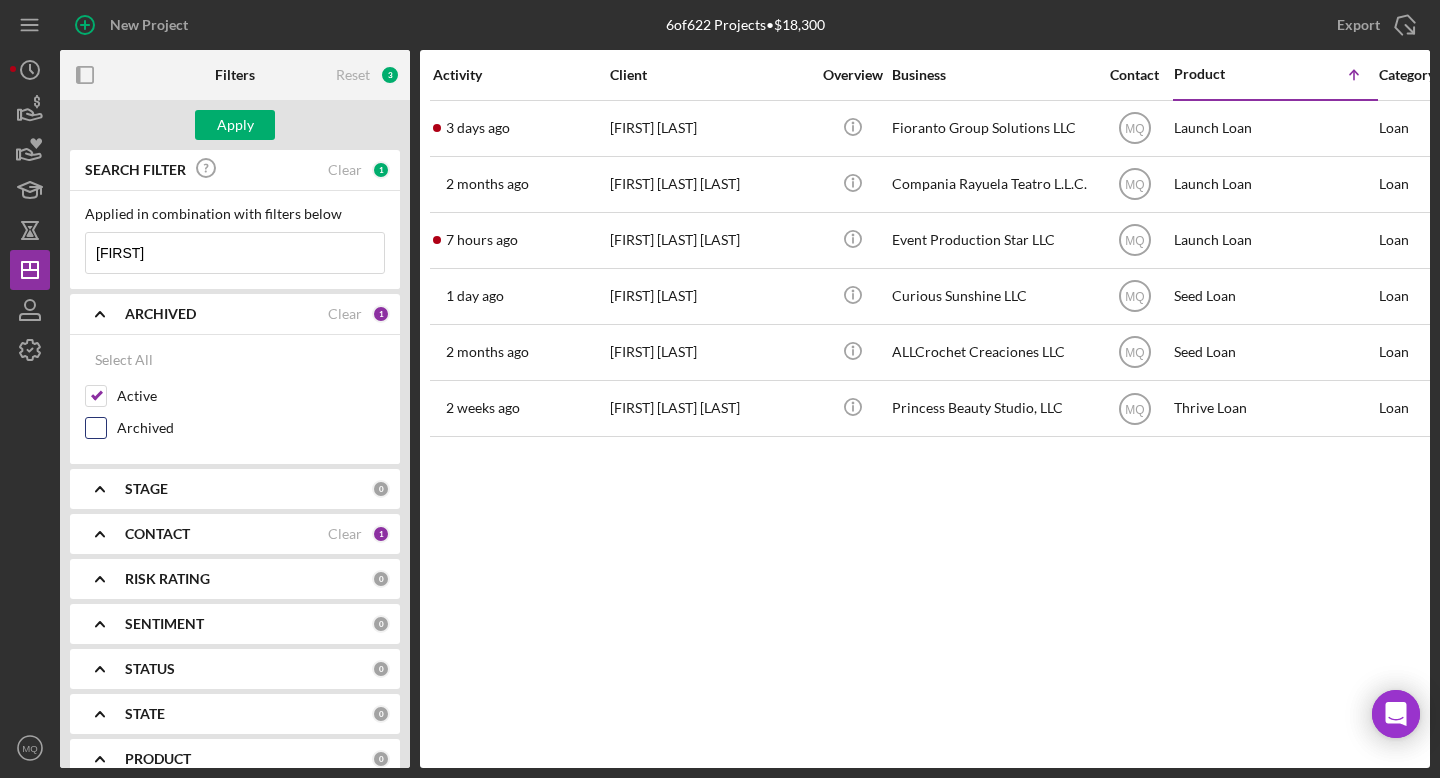 click on "Archived" at bounding box center [96, 428] 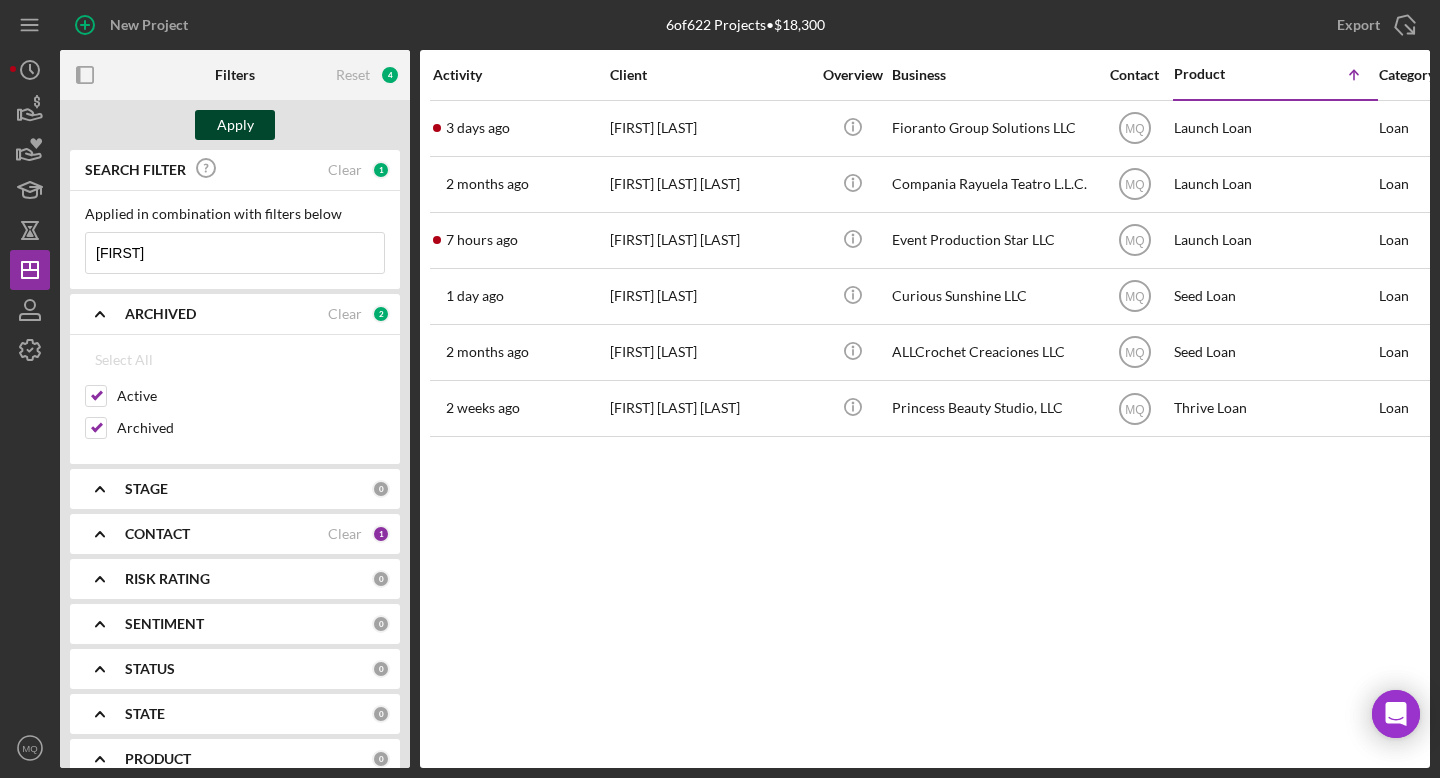 click on "Apply" at bounding box center (235, 125) 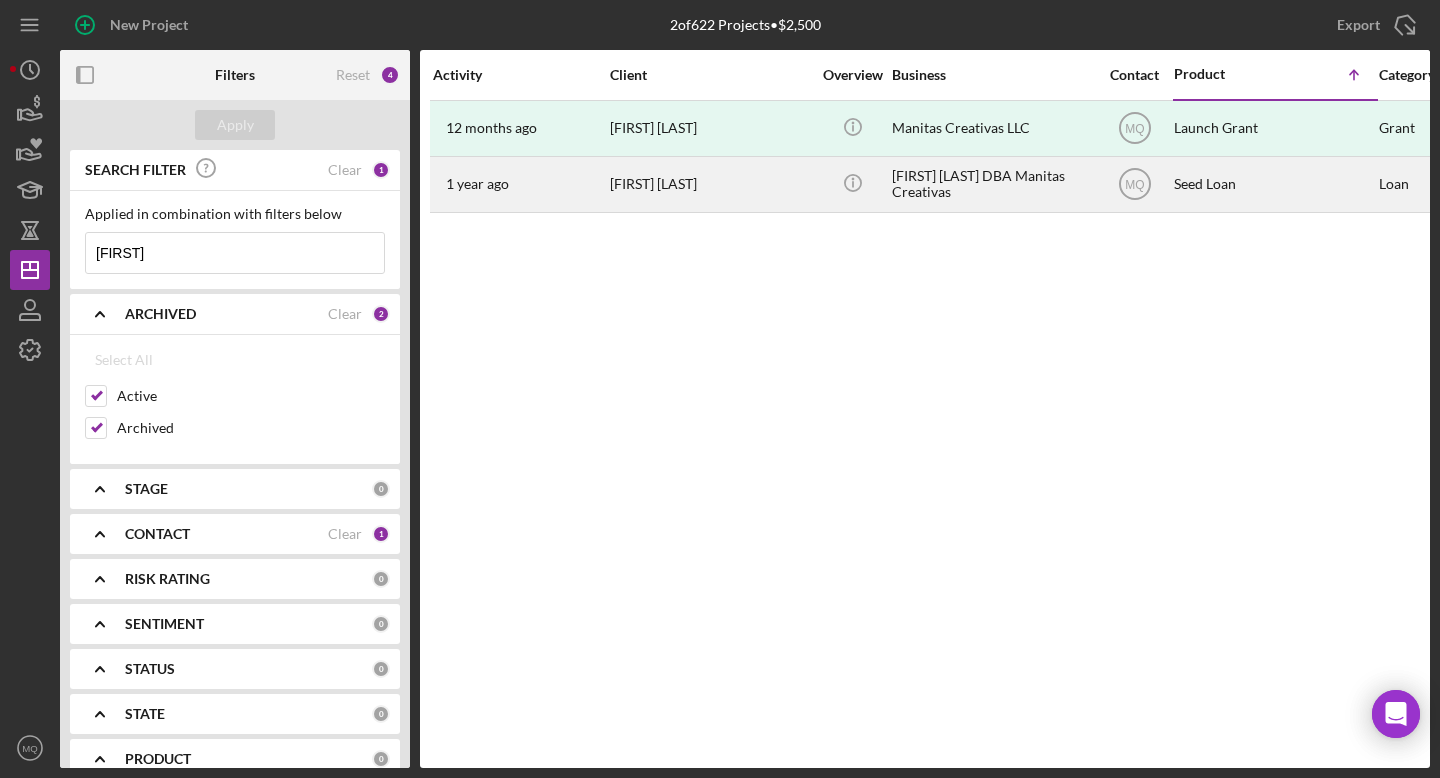 click on "[FIRST] [LAST]" at bounding box center [710, 184] 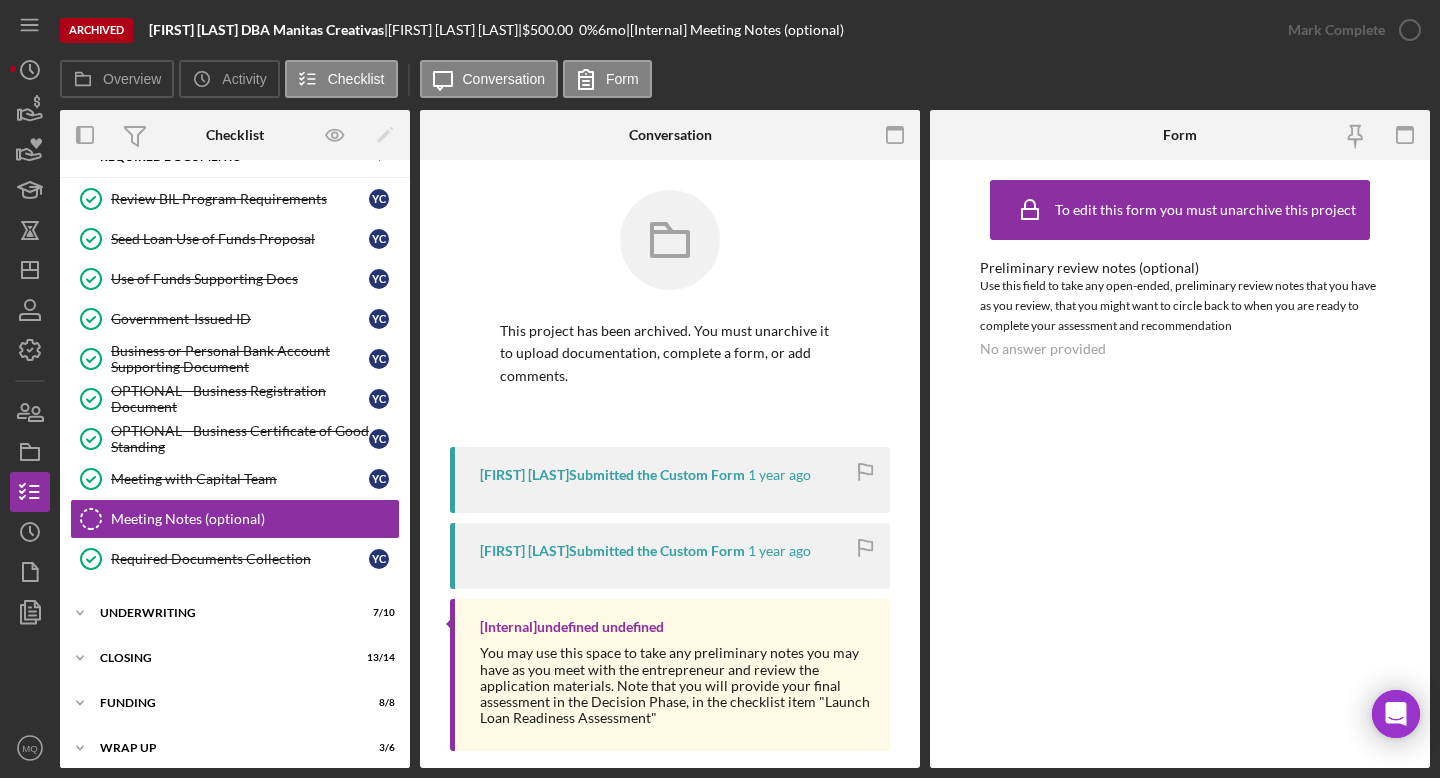 scroll, scrollTop: 88, scrollLeft: 0, axis: vertical 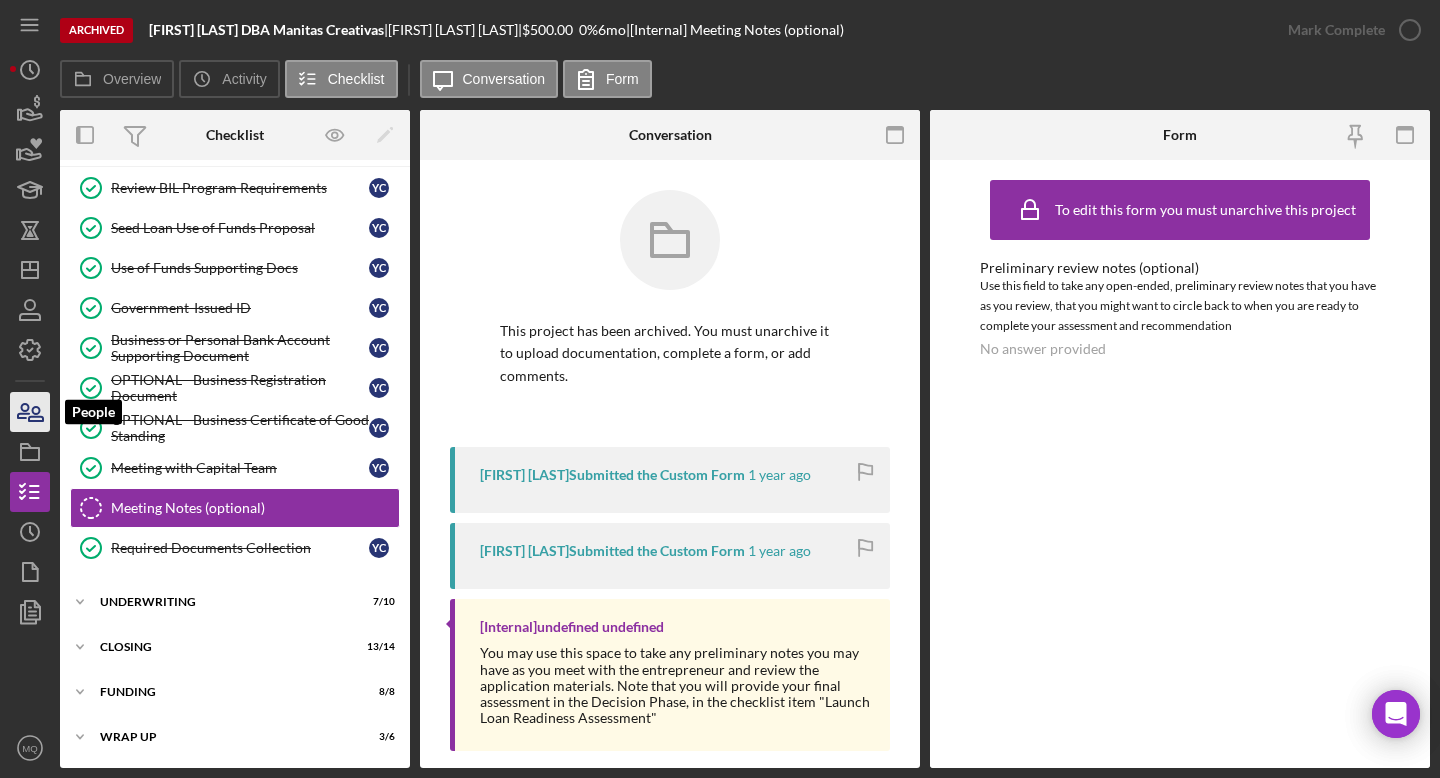click 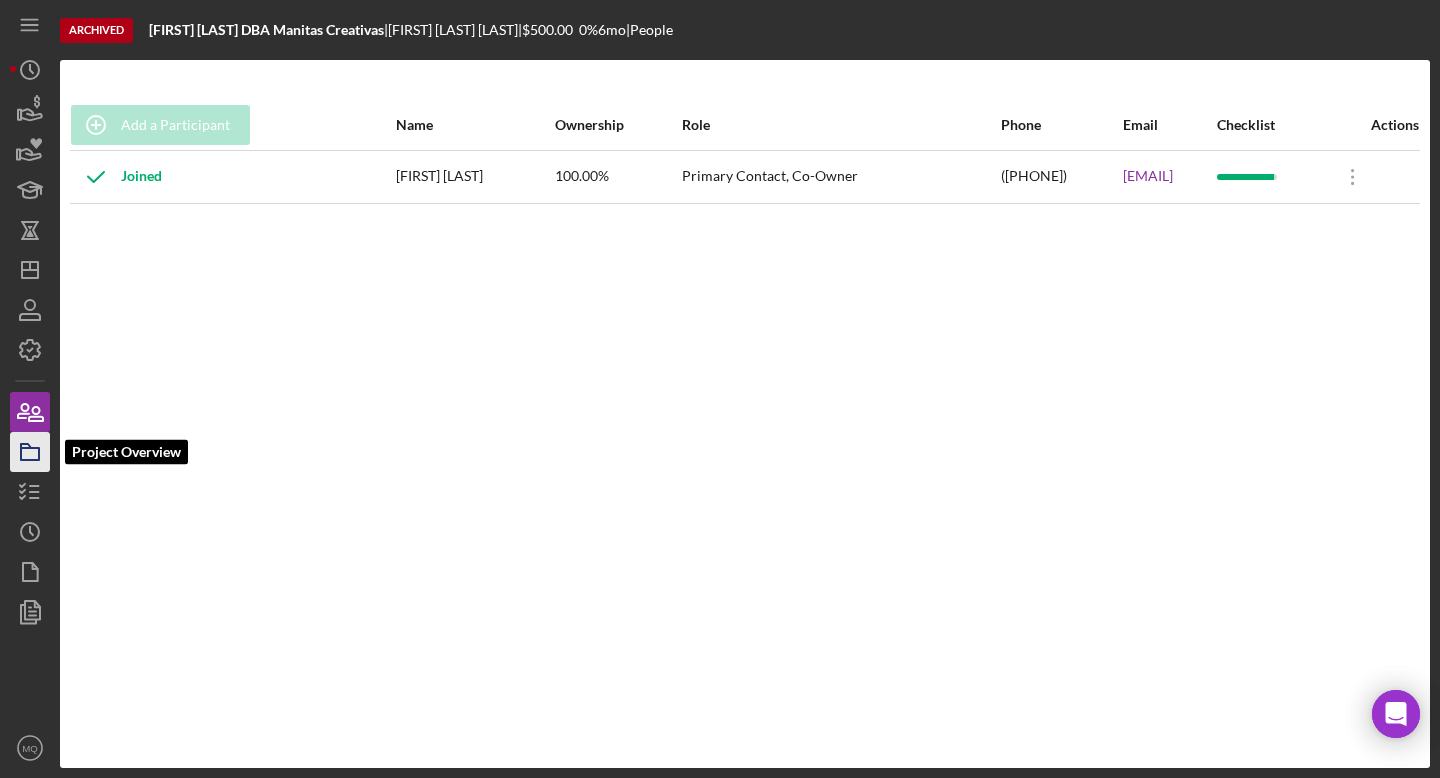 click 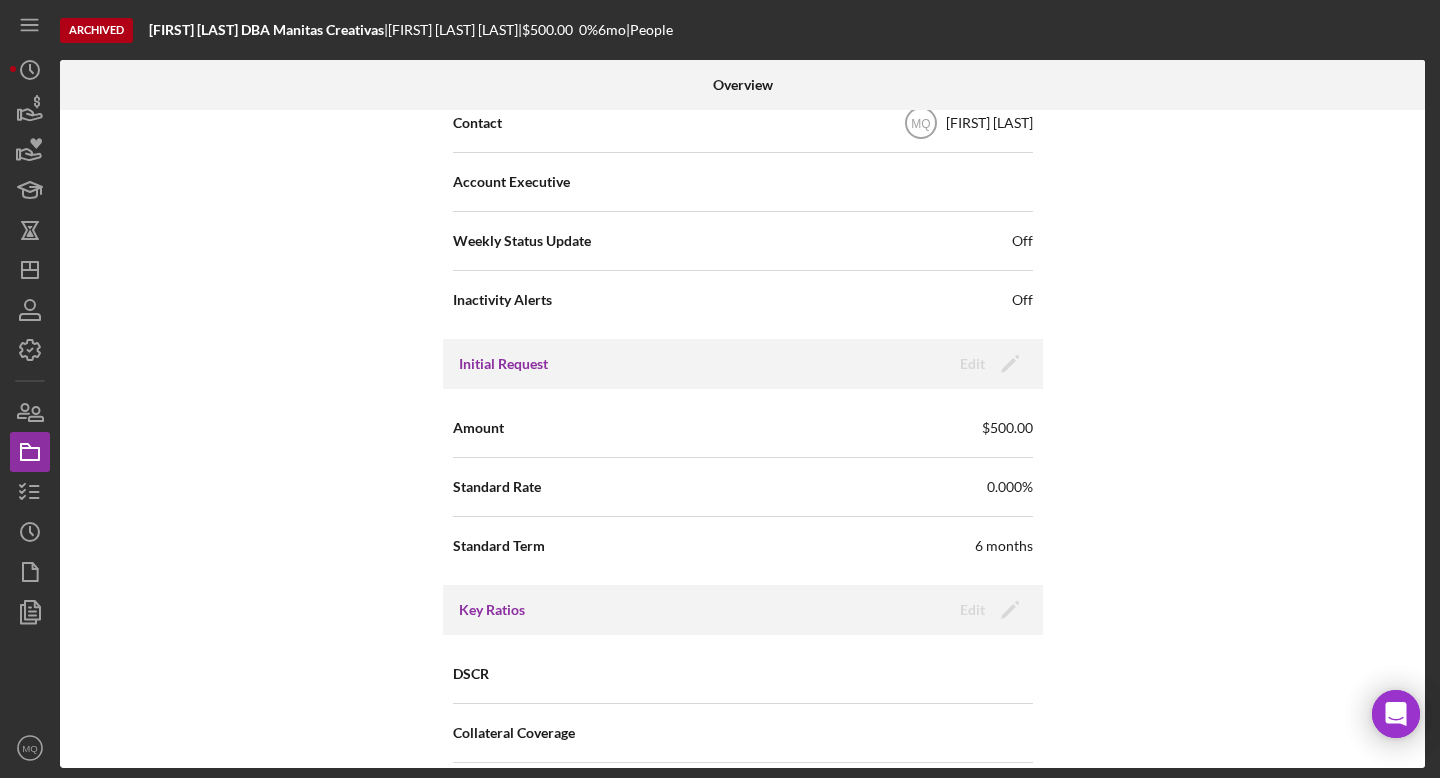 scroll, scrollTop: 0, scrollLeft: 0, axis: both 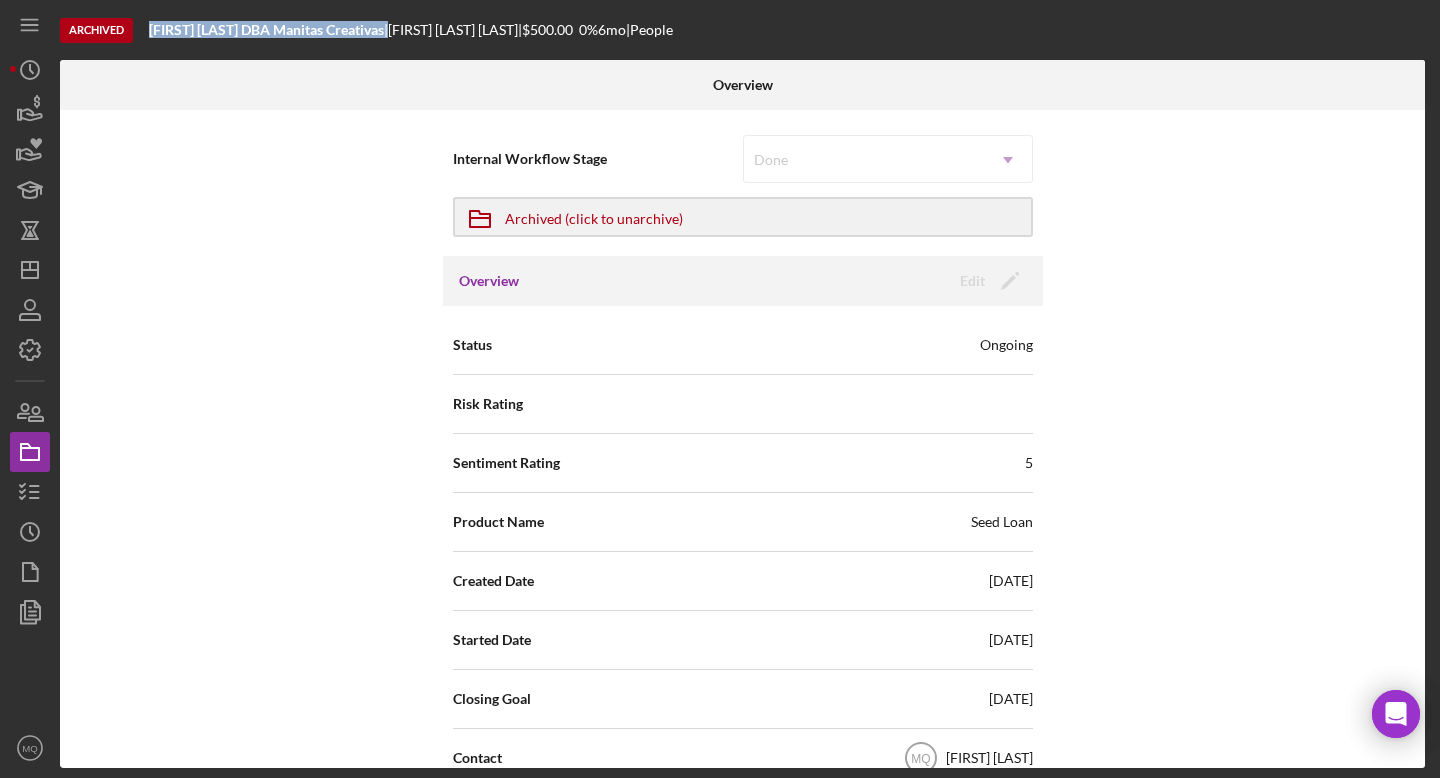 drag, startPoint x: 149, startPoint y: 29, endPoint x: 471, endPoint y: 29, distance: 322 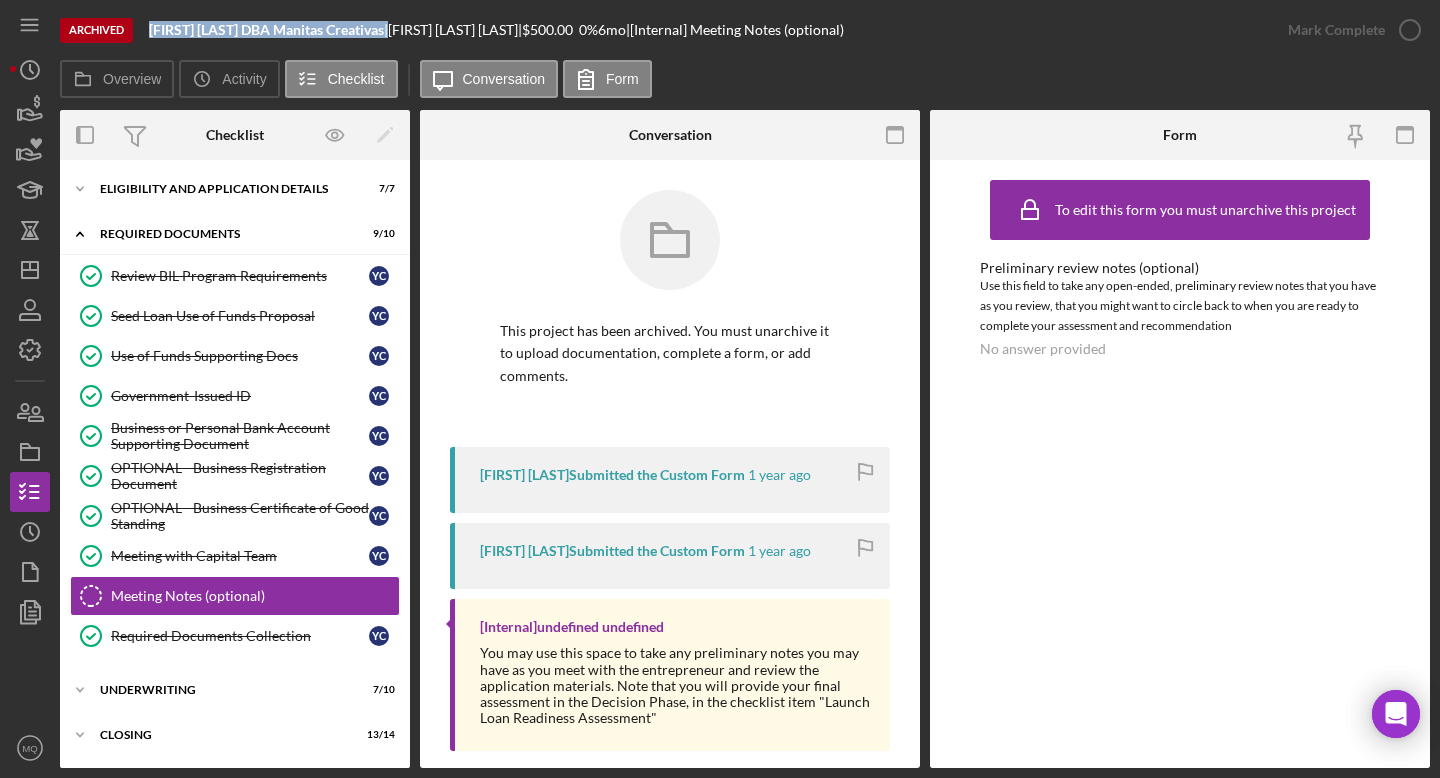 scroll, scrollTop: 88, scrollLeft: 0, axis: vertical 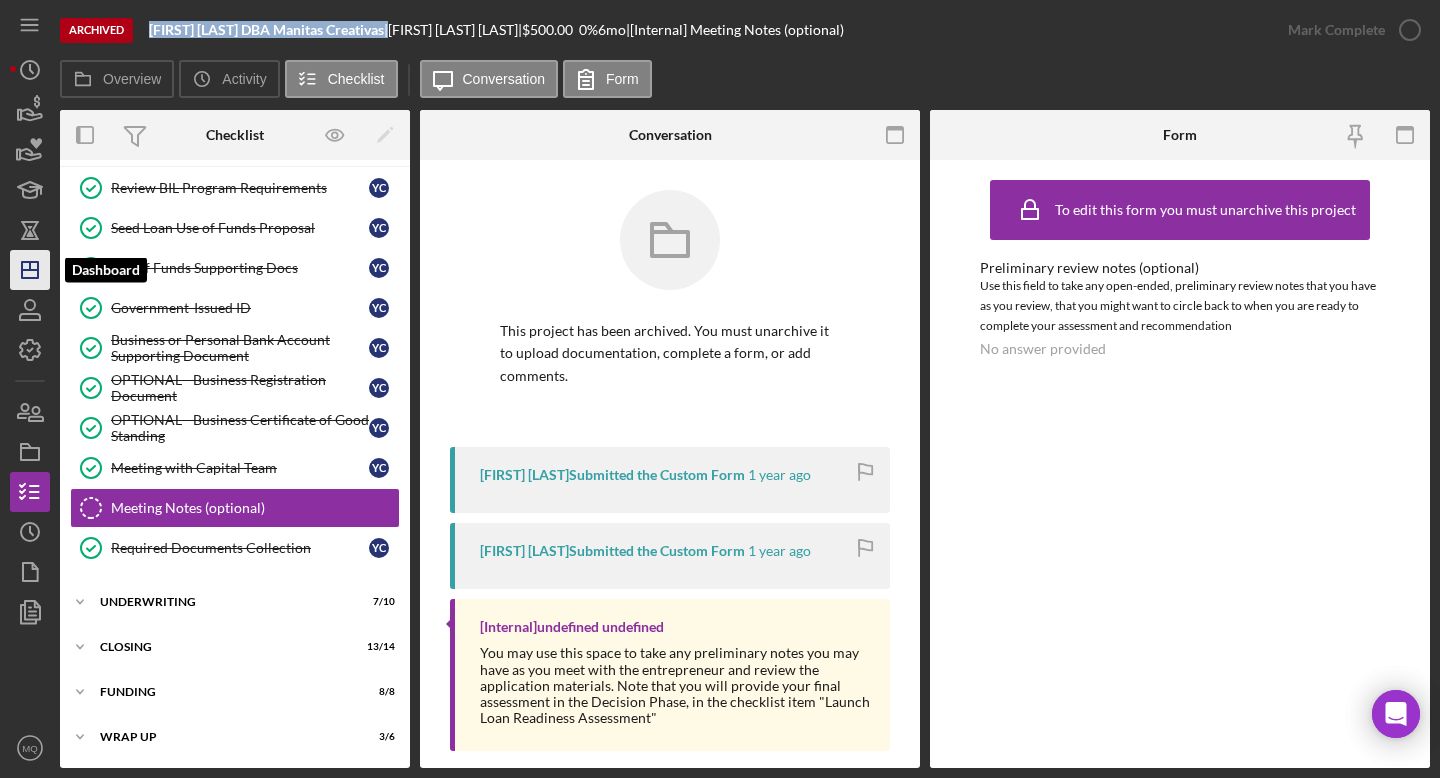 click on "Icon/Dashboard" 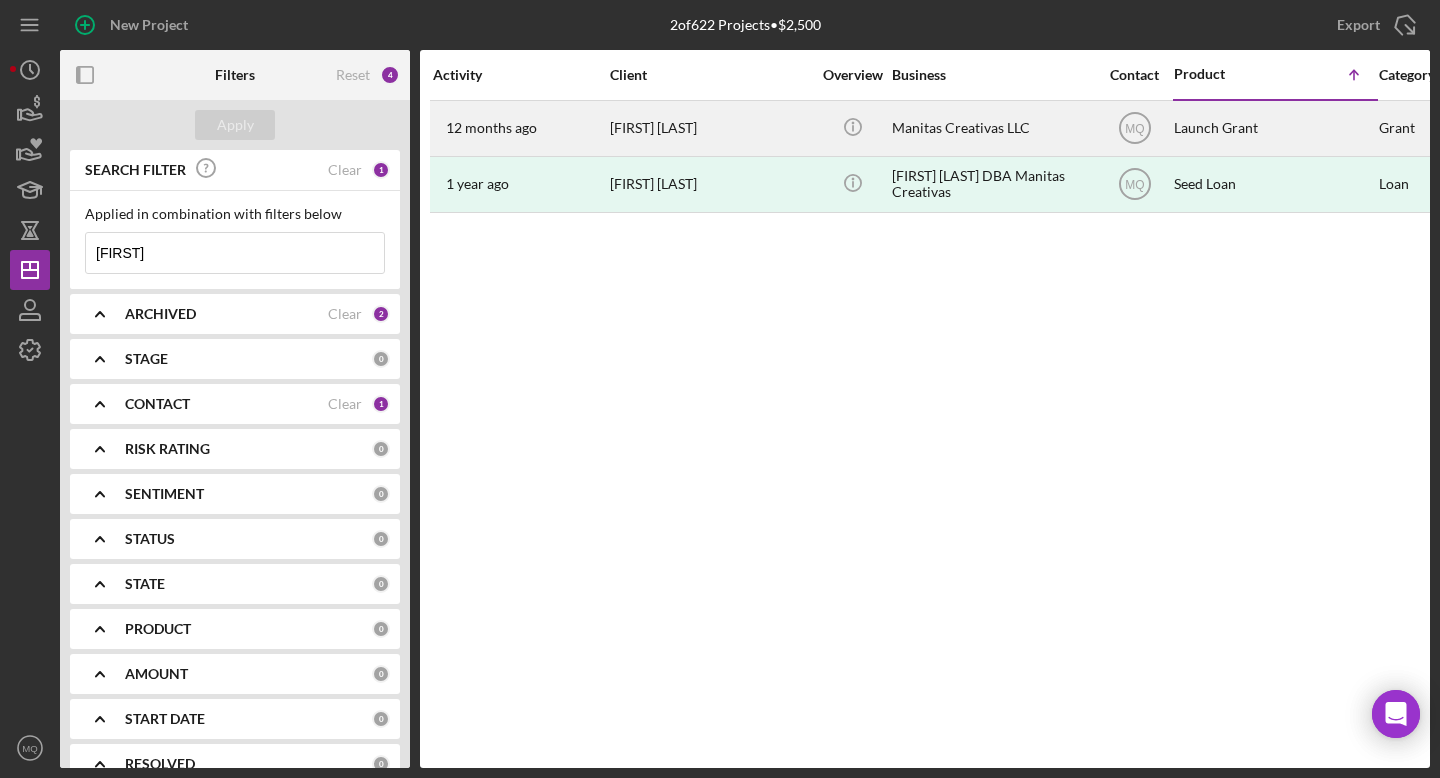 click on "[FIRST] [LAST]" at bounding box center (710, 128) 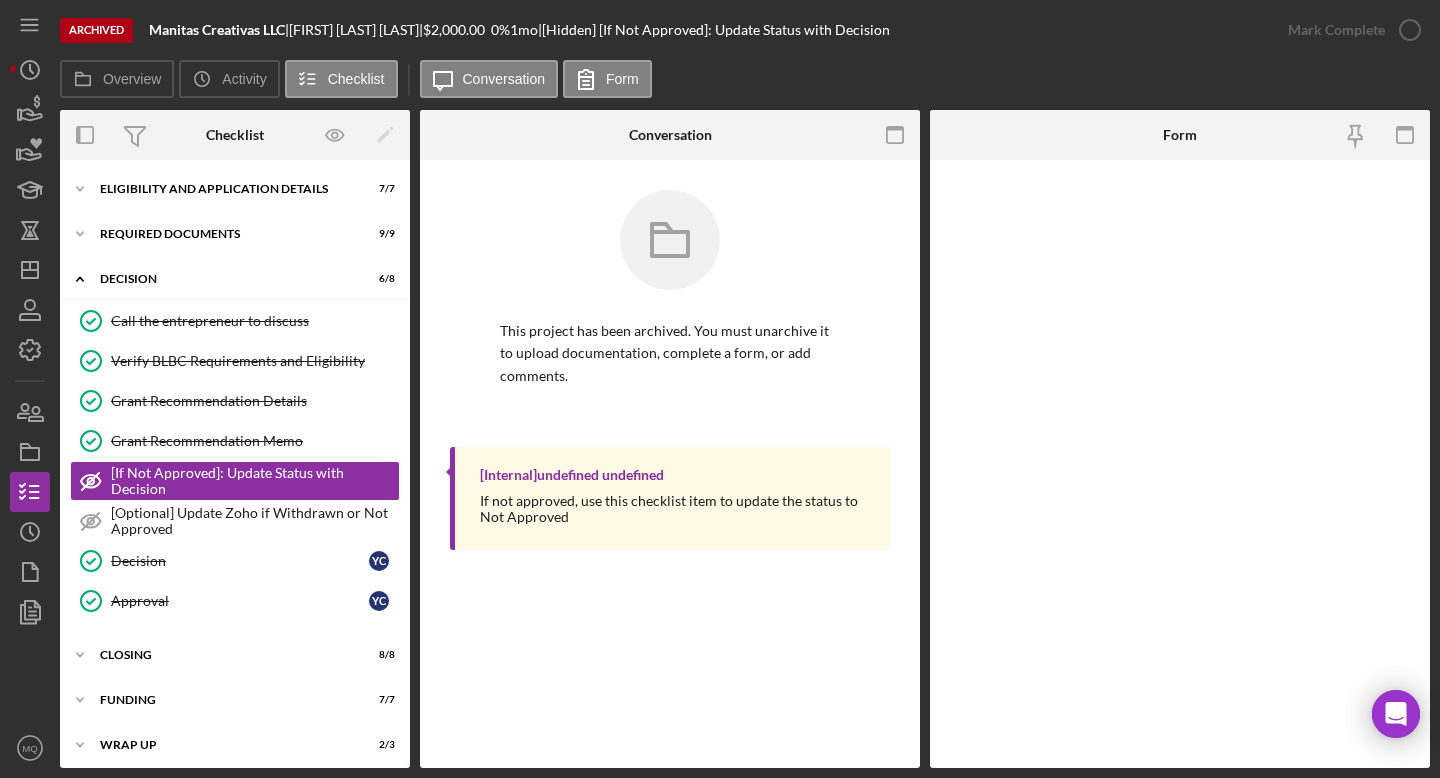 scroll, scrollTop: 6, scrollLeft: 0, axis: vertical 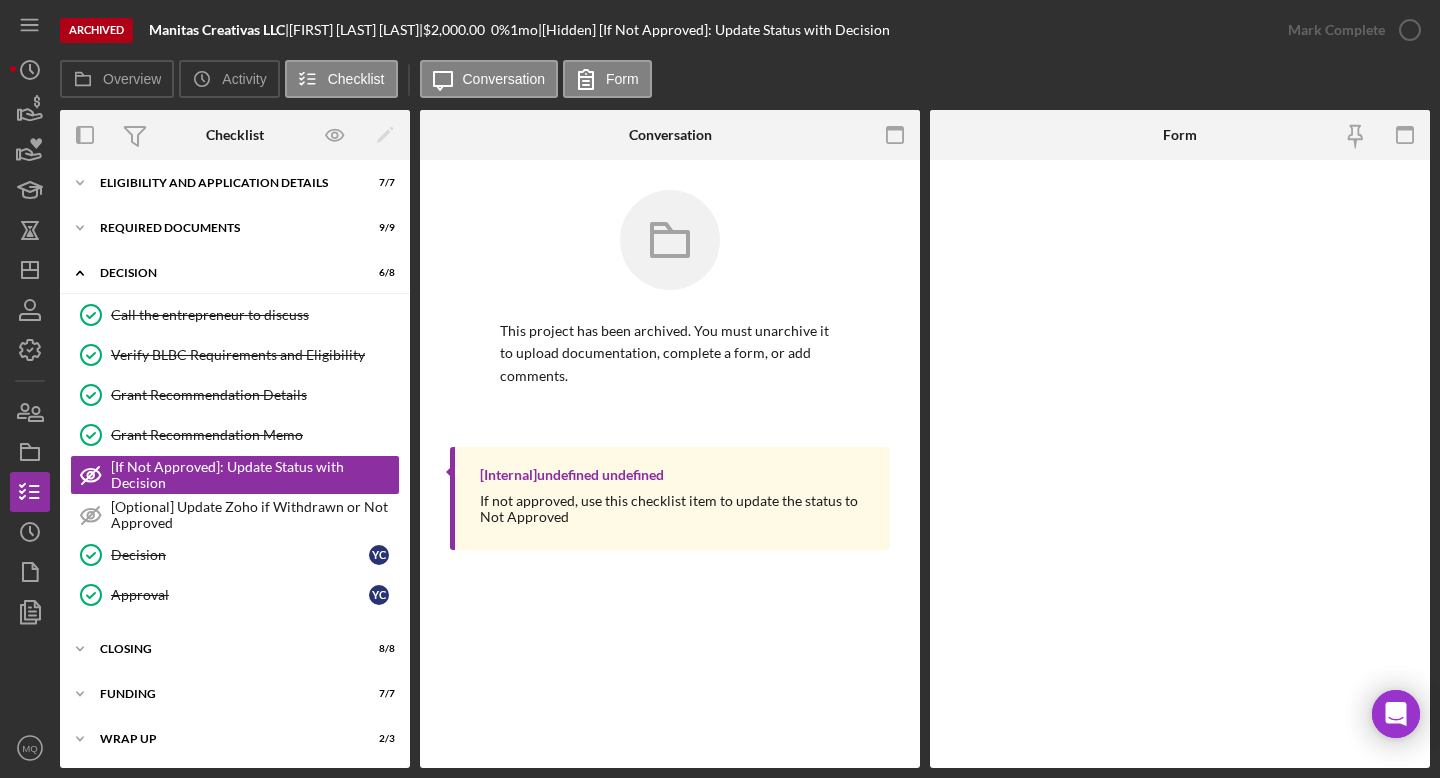 drag, startPoint x: 303, startPoint y: 30, endPoint x: 466, endPoint y: 29, distance: 163.00307 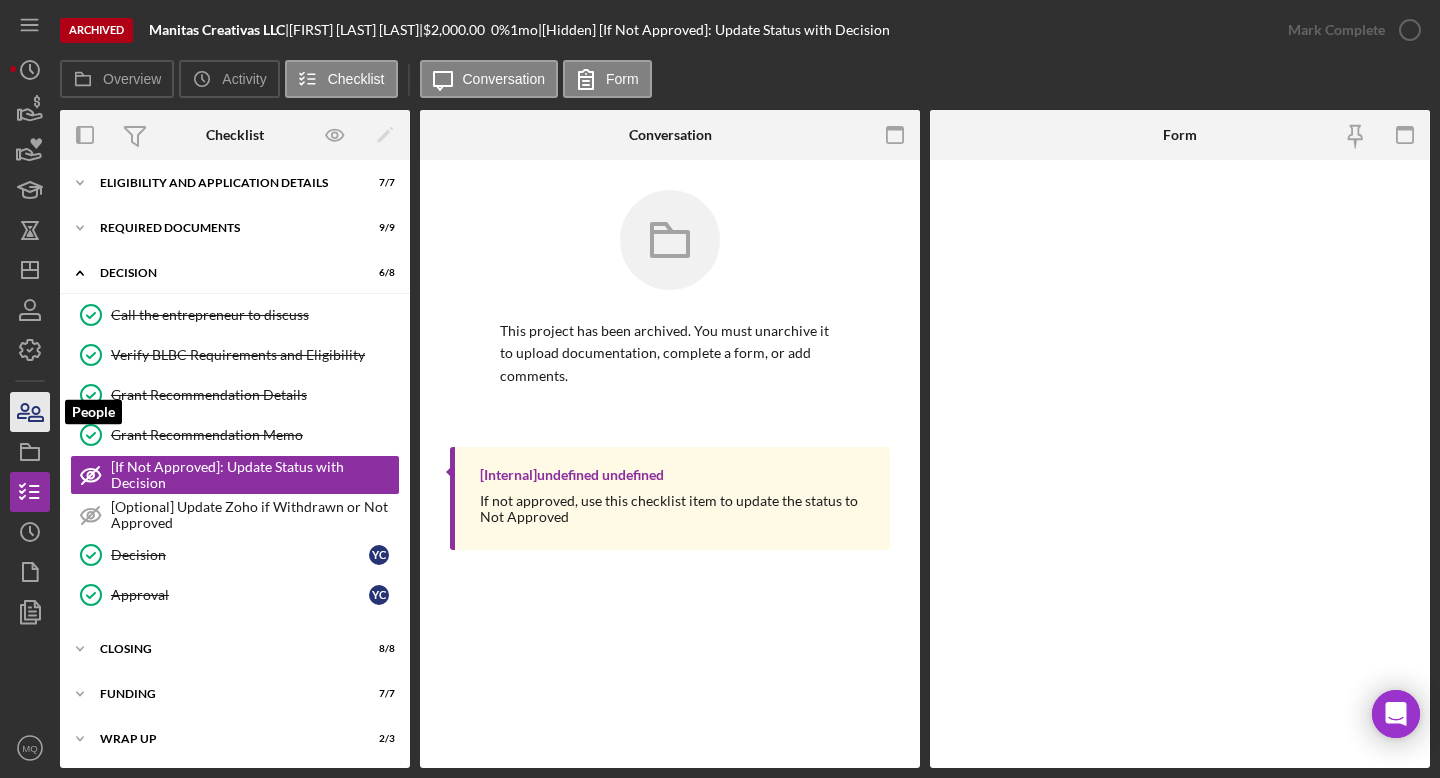 click 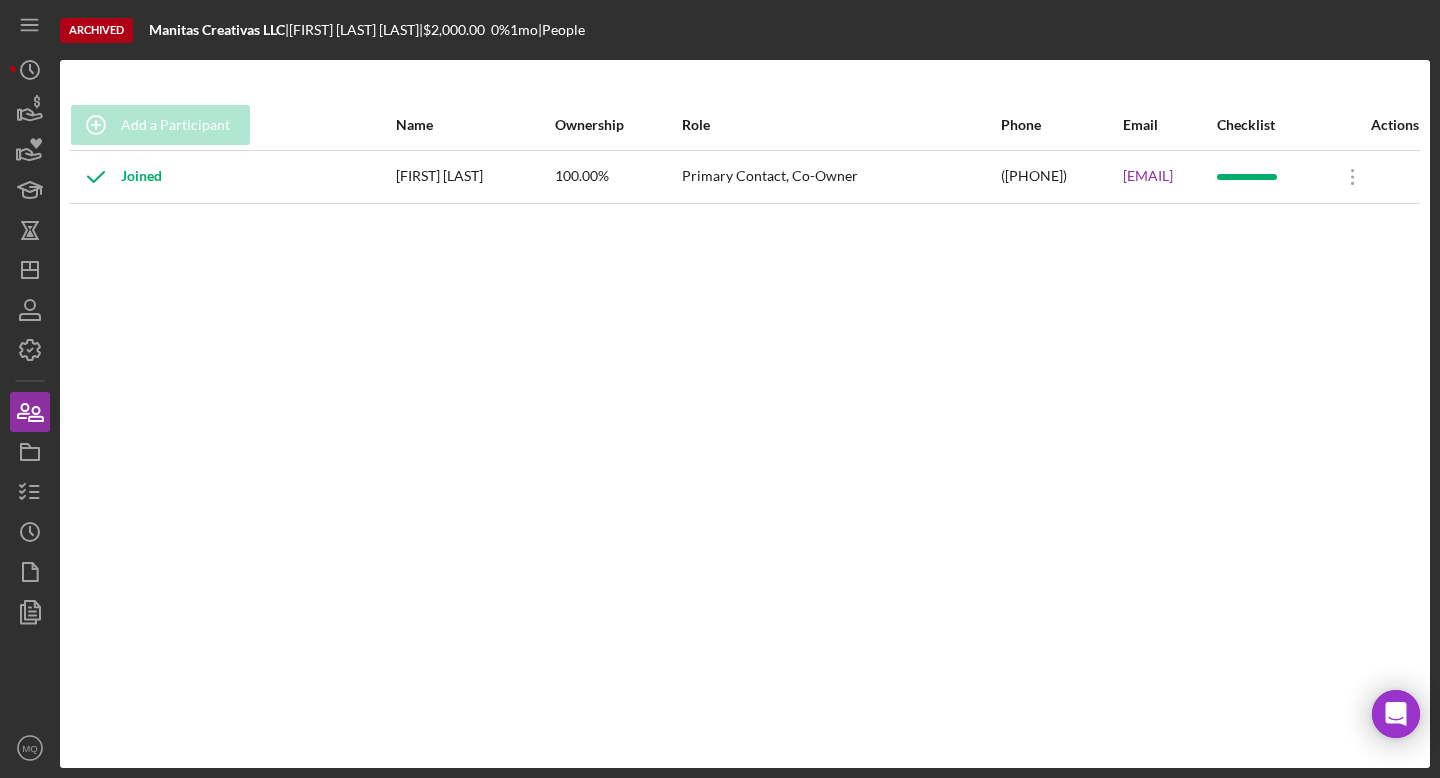 drag, startPoint x: 1202, startPoint y: 184, endPoint x: 1011, endPoint y: 177, distance: 191.12823 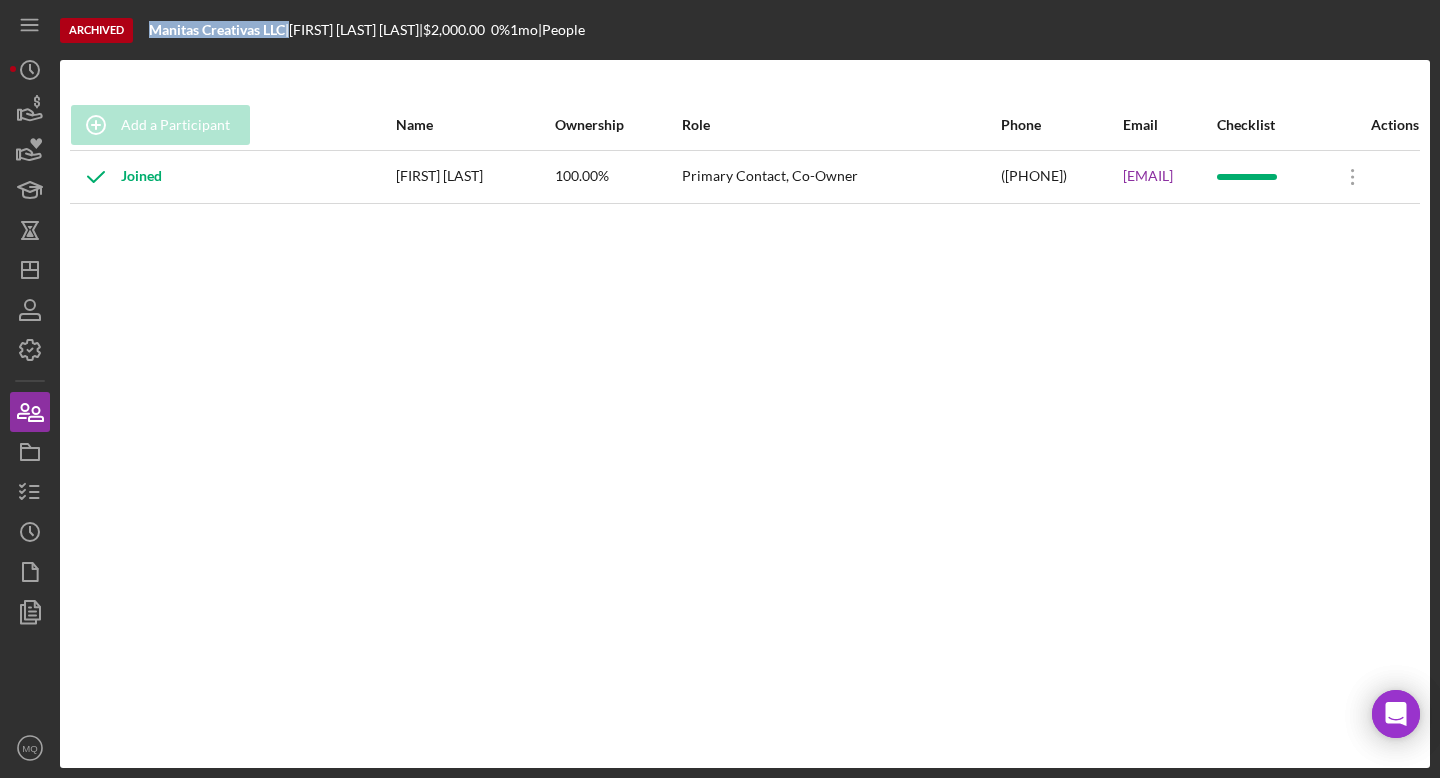 drag, startPoint x: 293, startPoint y: 32, endPoint x: 151, endPoint y: 31, distance: 142.00352 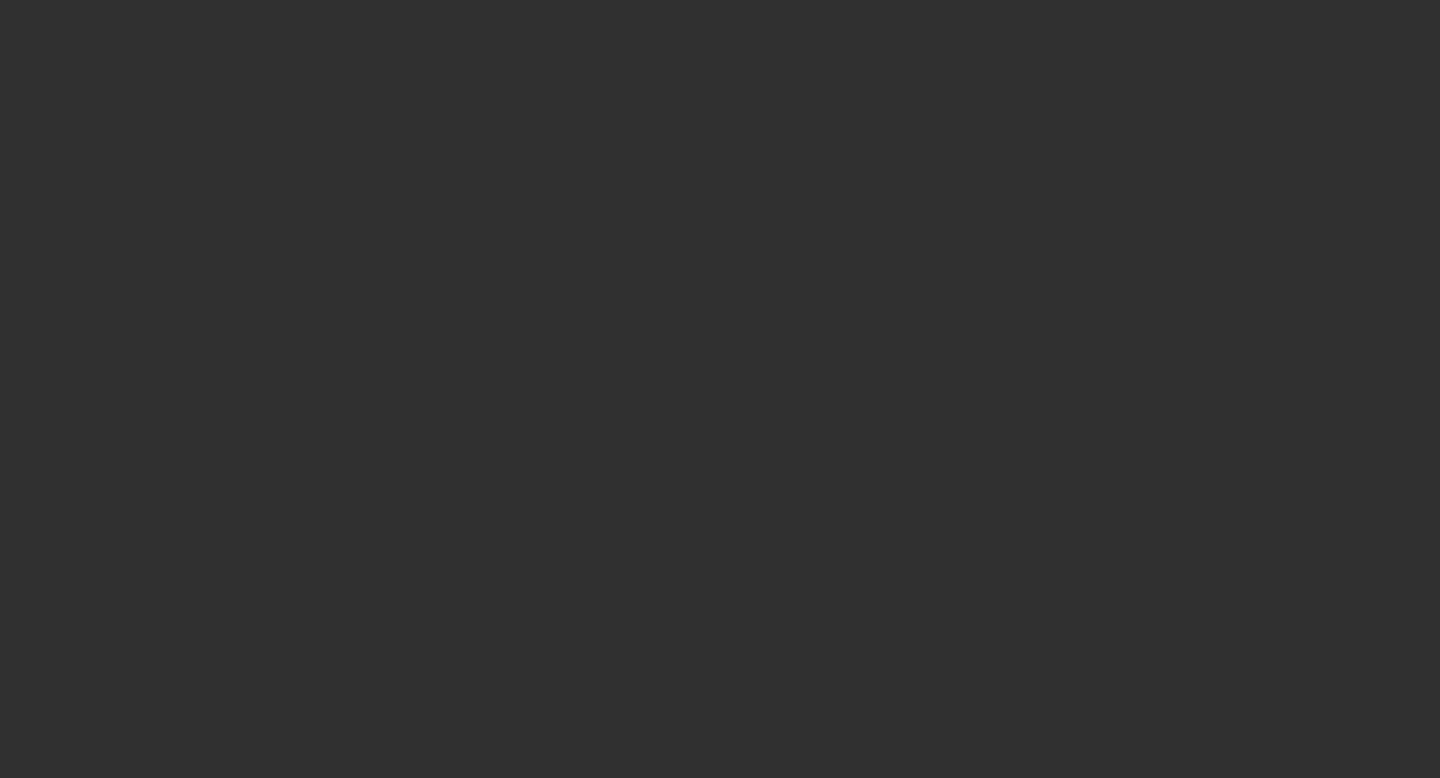 scroll, scrollTop: 0, scrollLeft: 0, axis: both 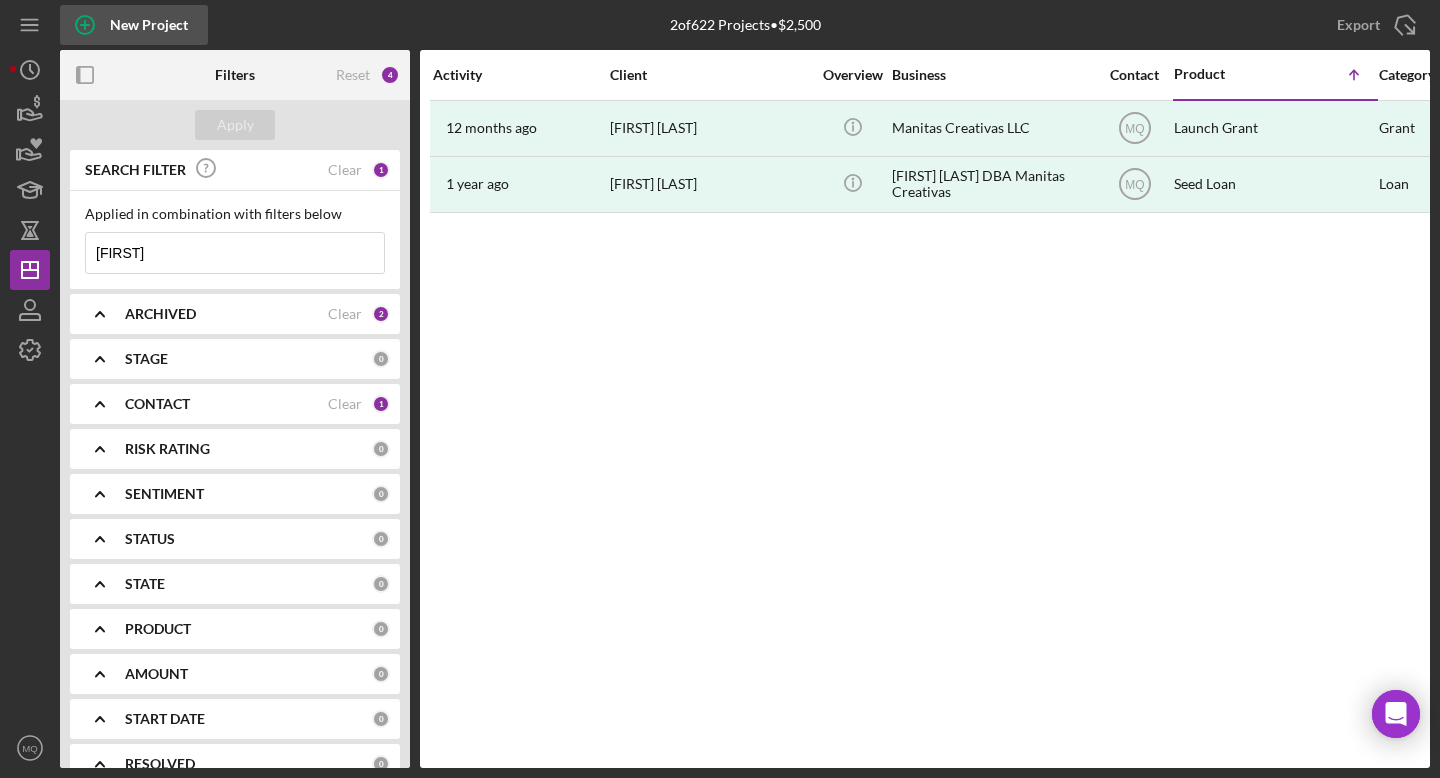 click 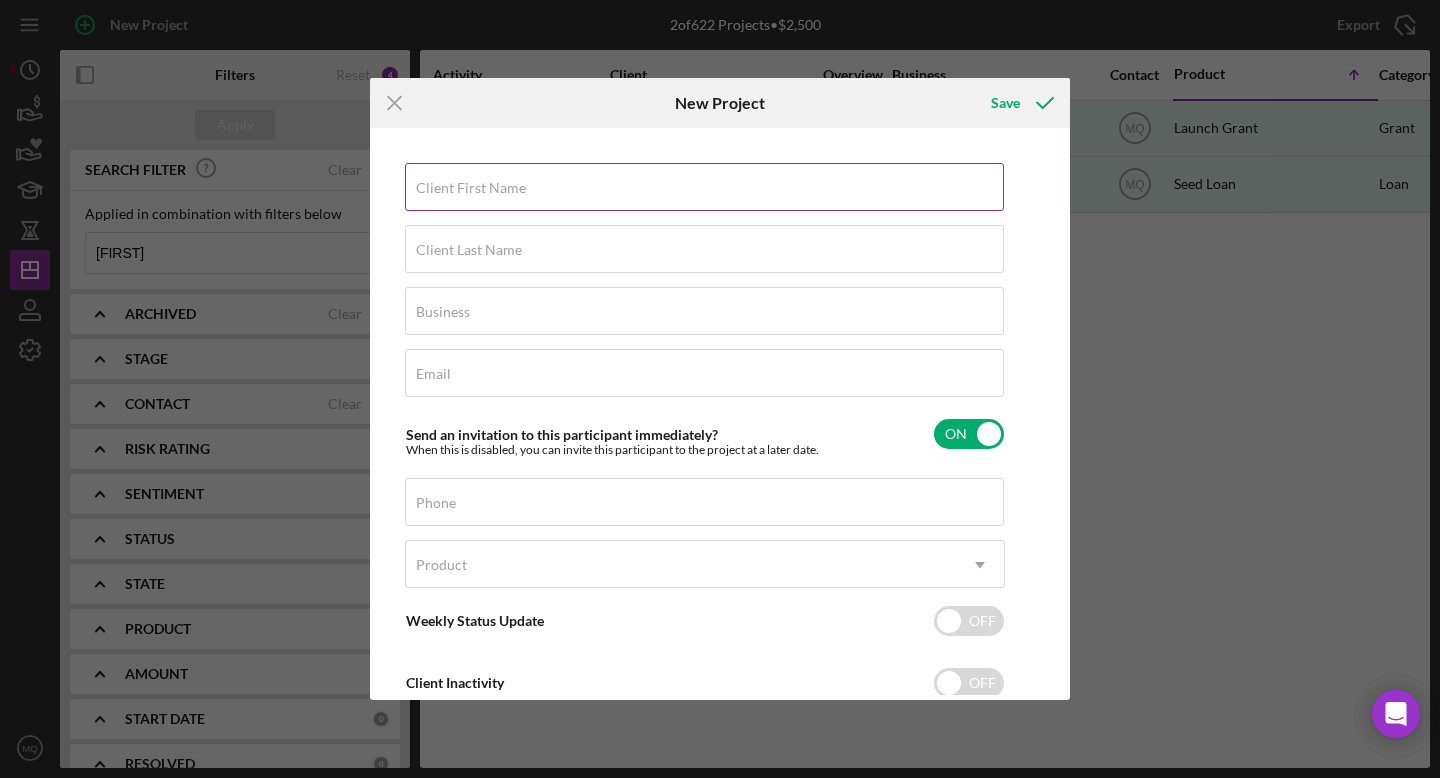 click on "Client First Name" at bounding box center (704, 187) 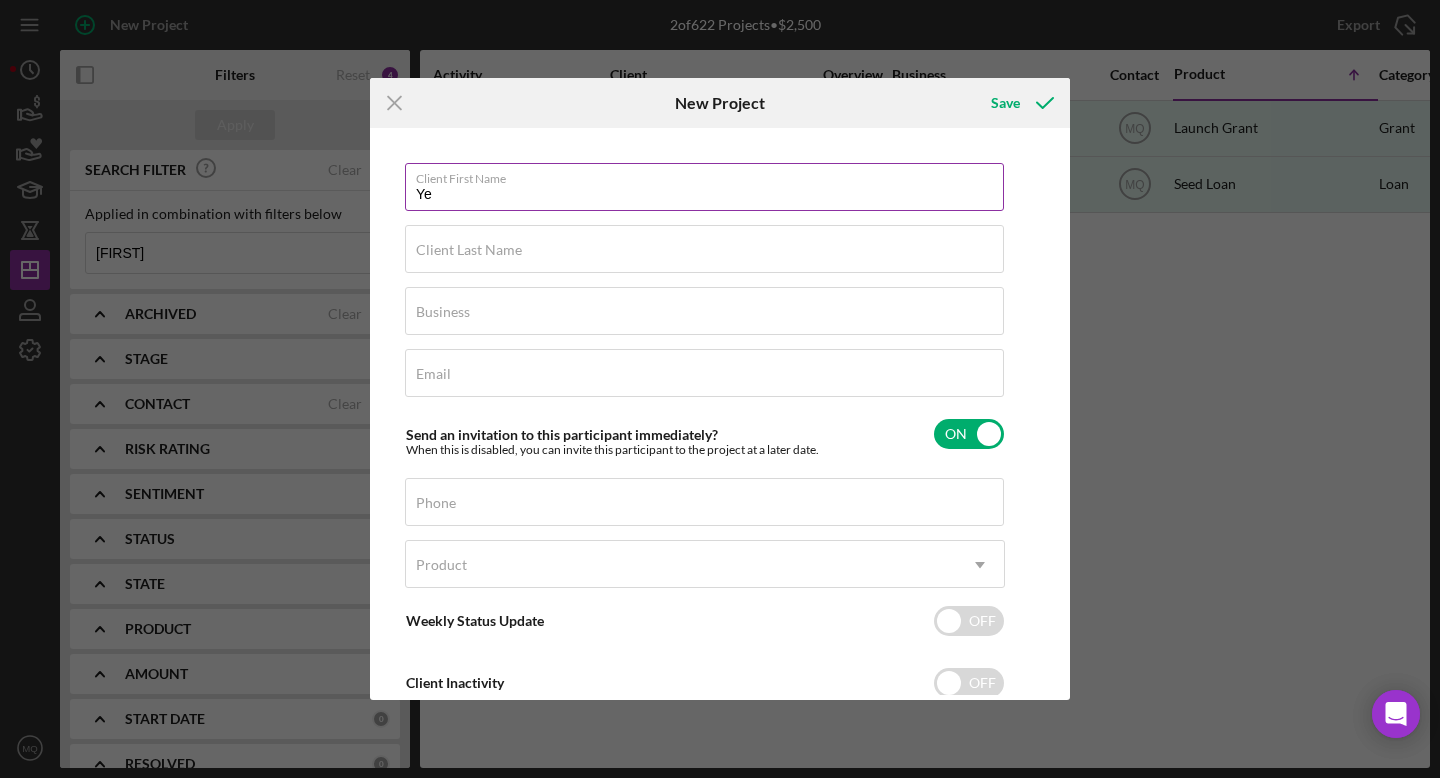 type on "[FIRST]" 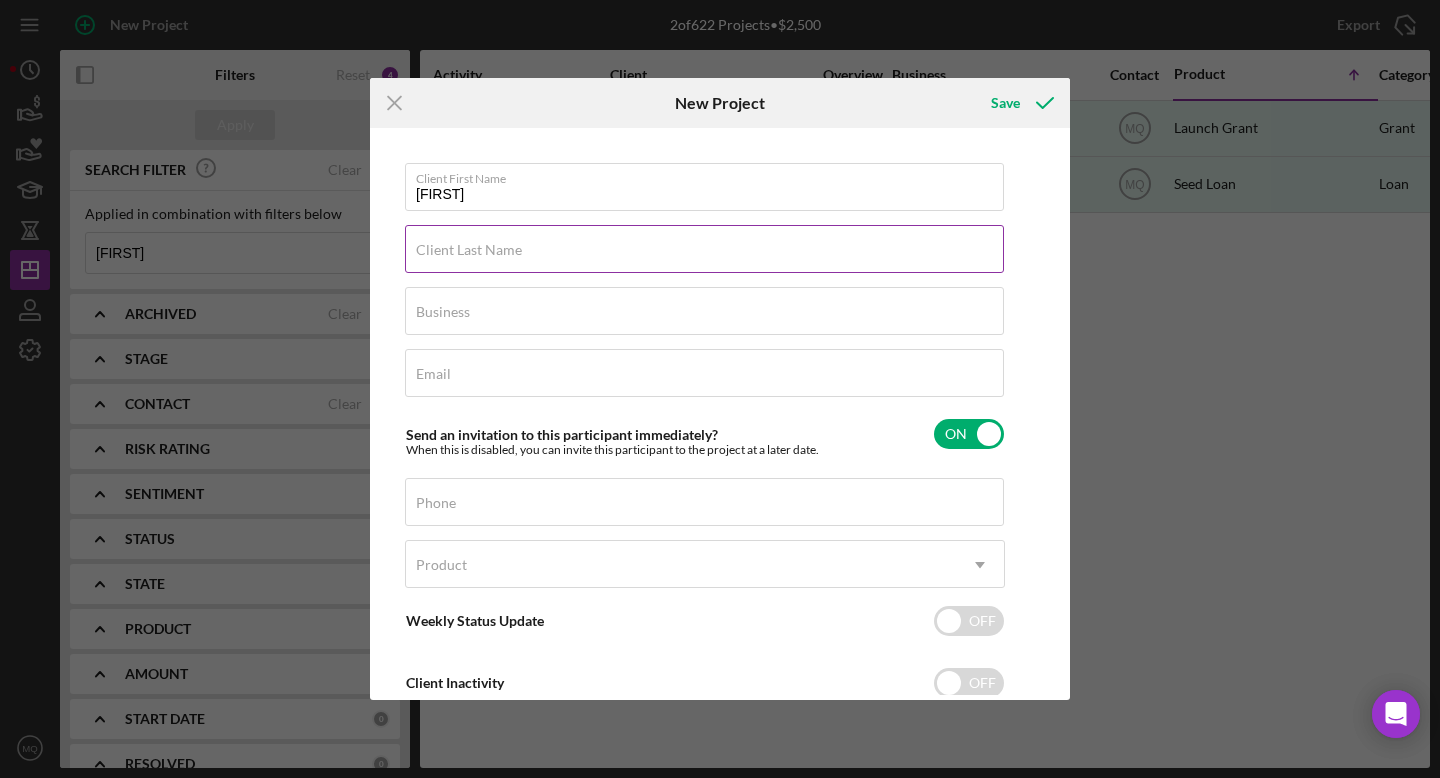 click on "Client Last Name" at bounding box center [704, 249] 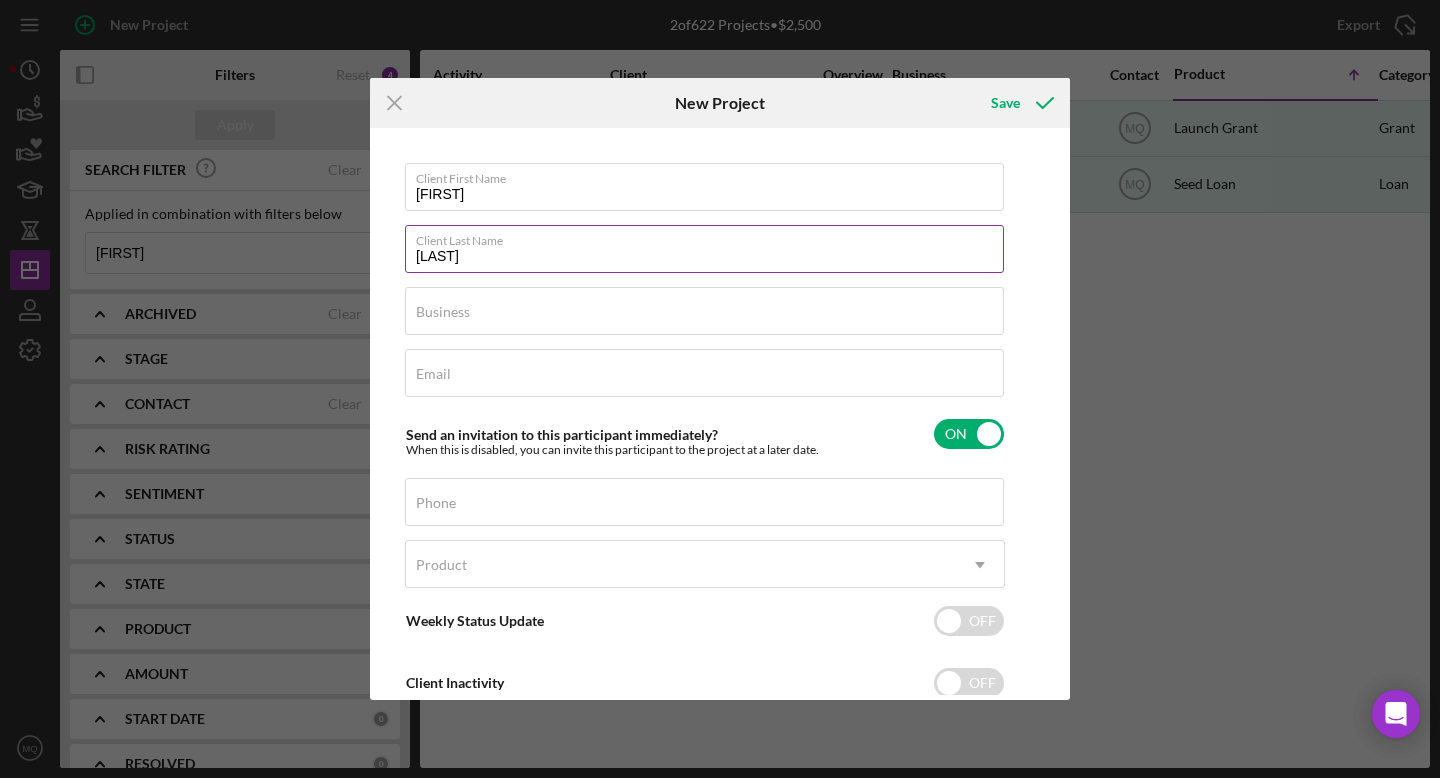 type on "[LAST] [LAST]" 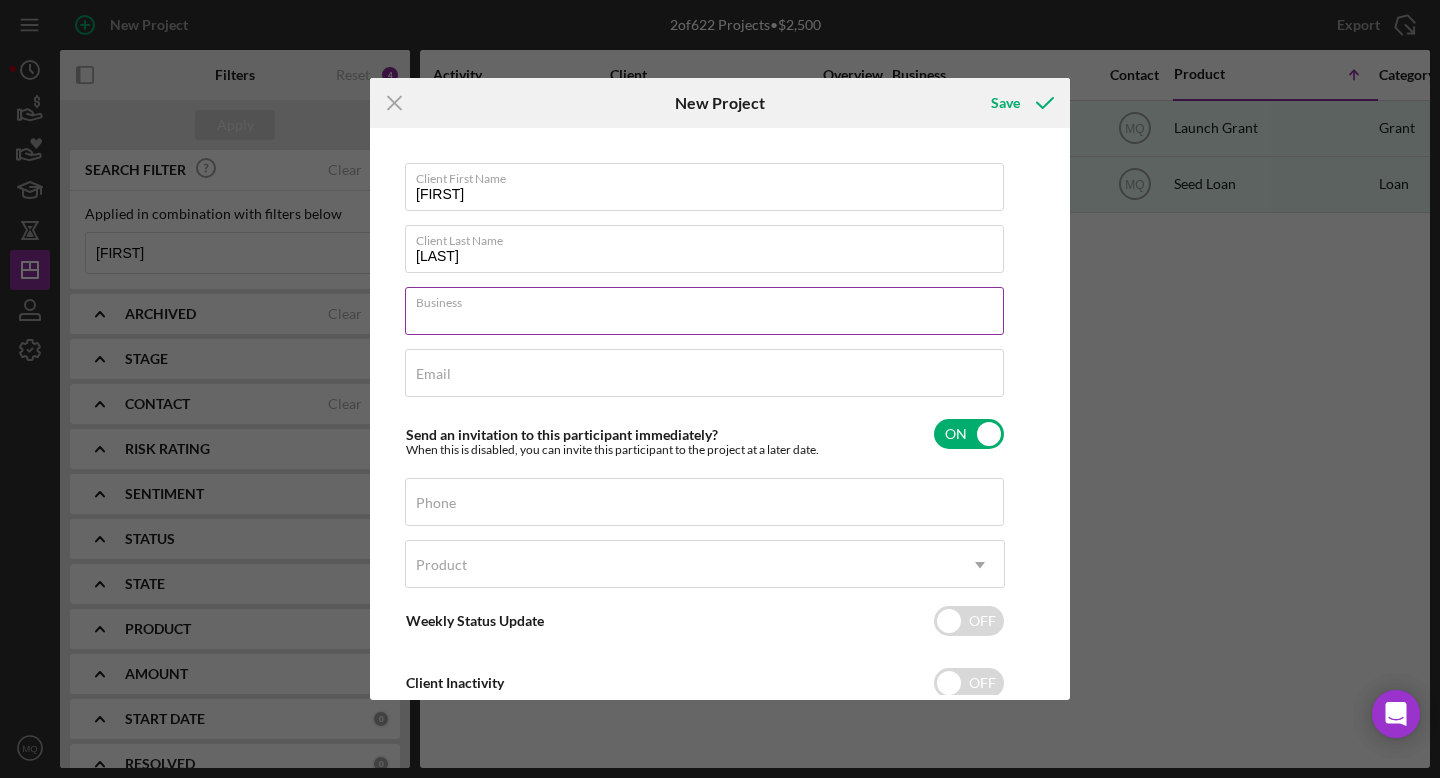 click on "Business" at bounding box center [704, 311] 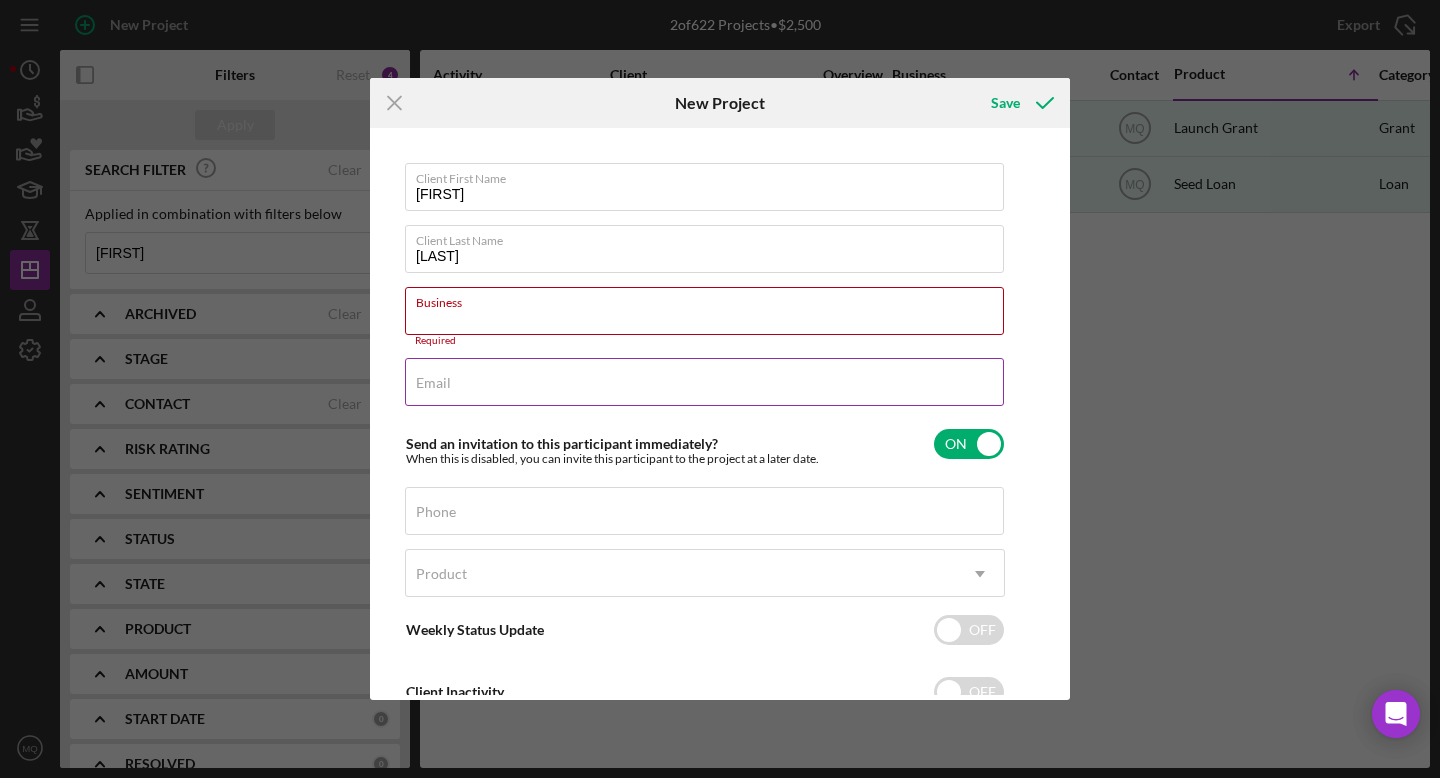 click on "Email" at bounding box center [704, 382] 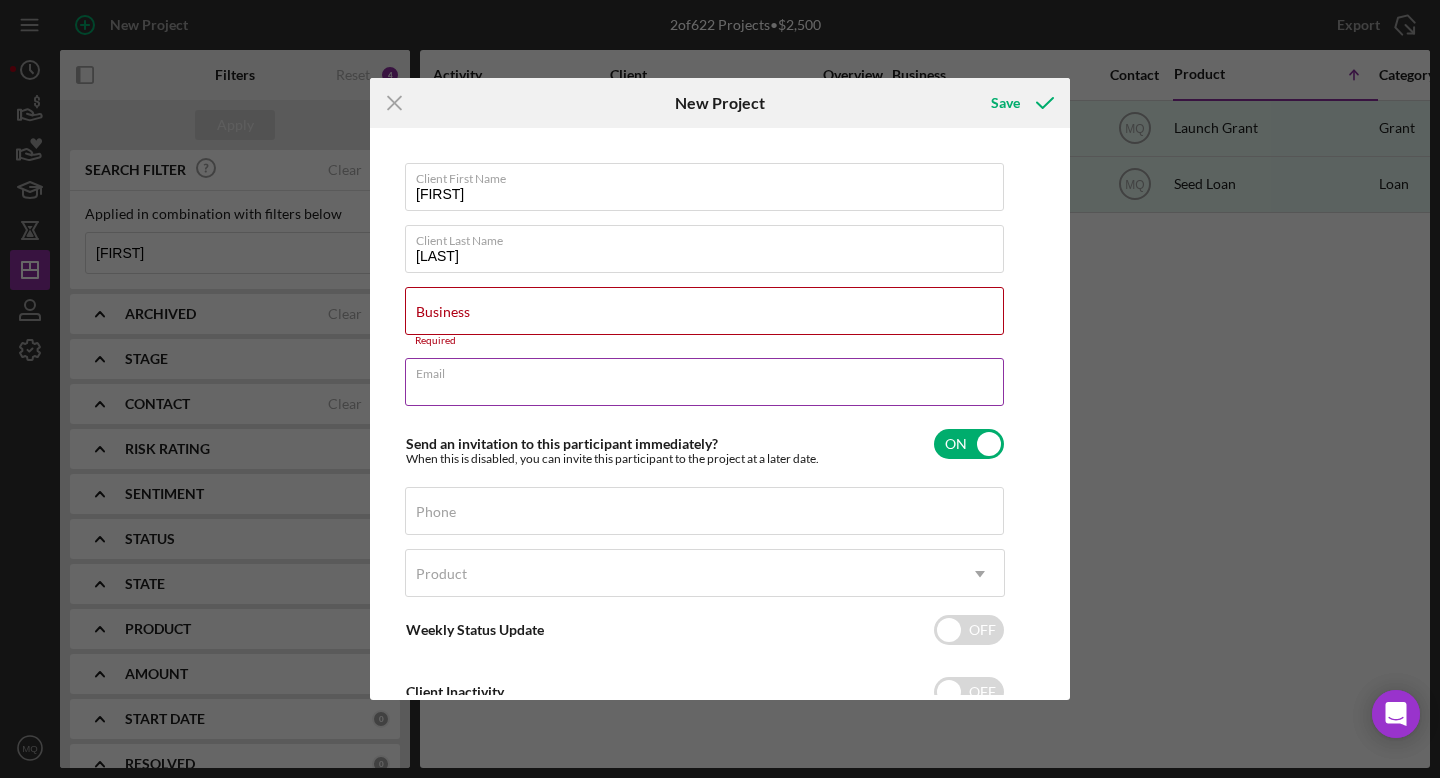 paste on "[EMAIL]" 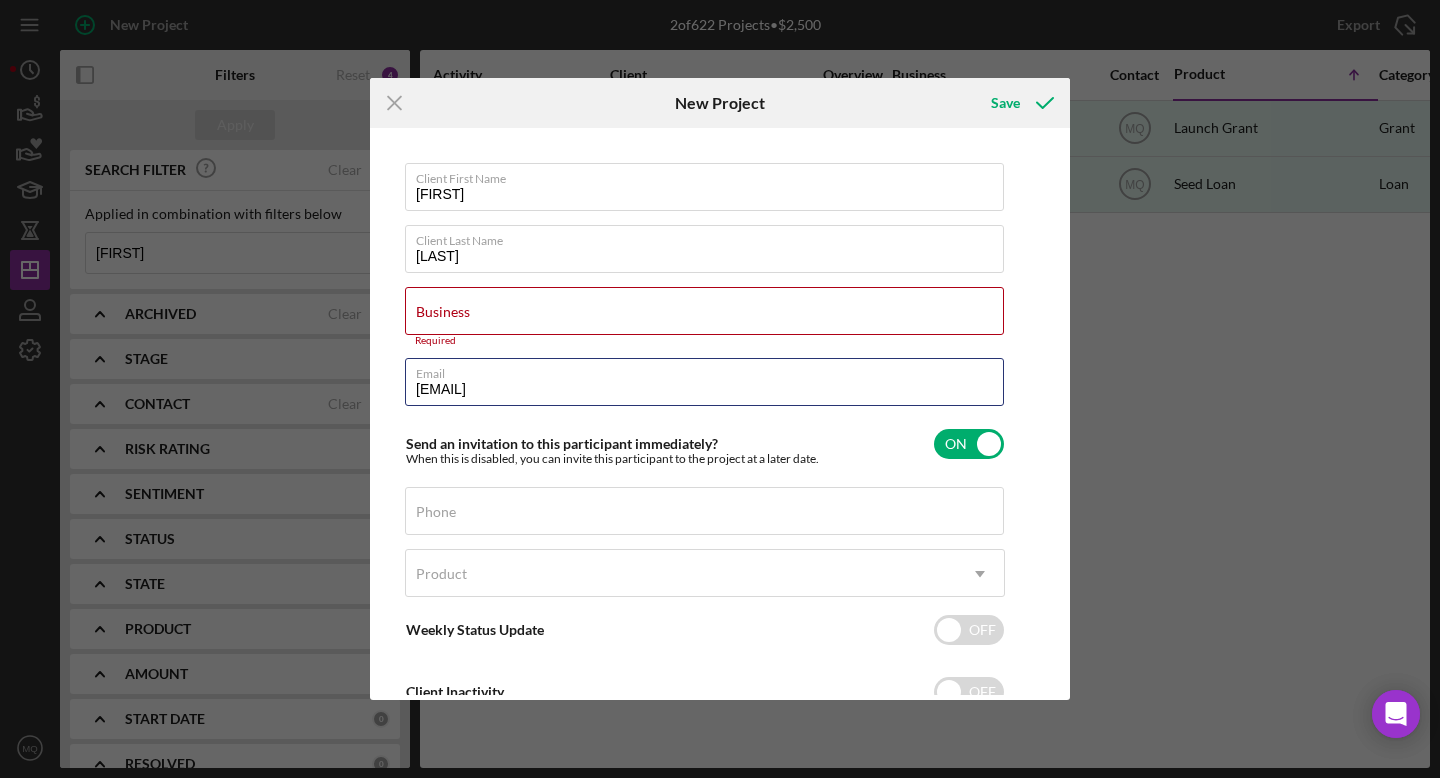 type on "[EMAIL]" 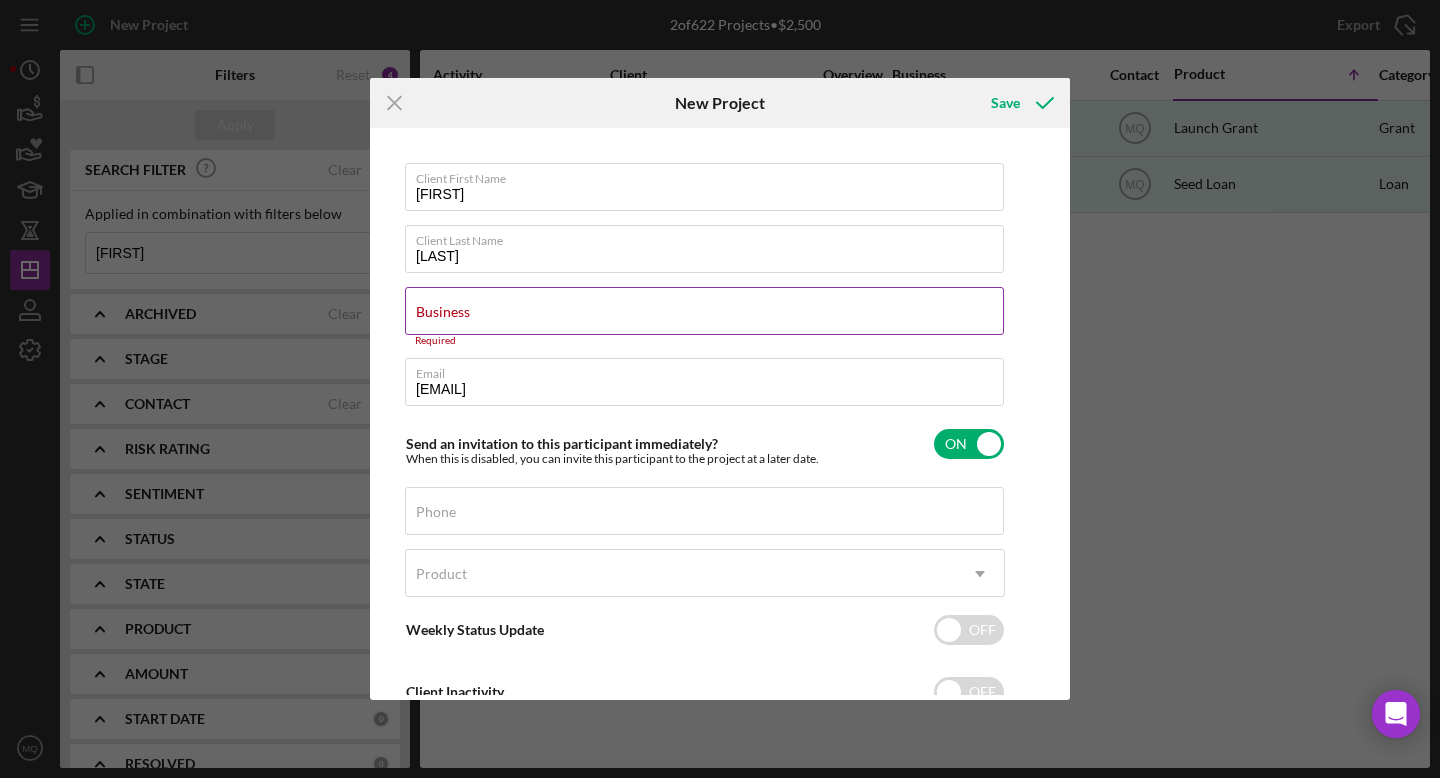 click on "Business Required" at bounding box center (705, 317) 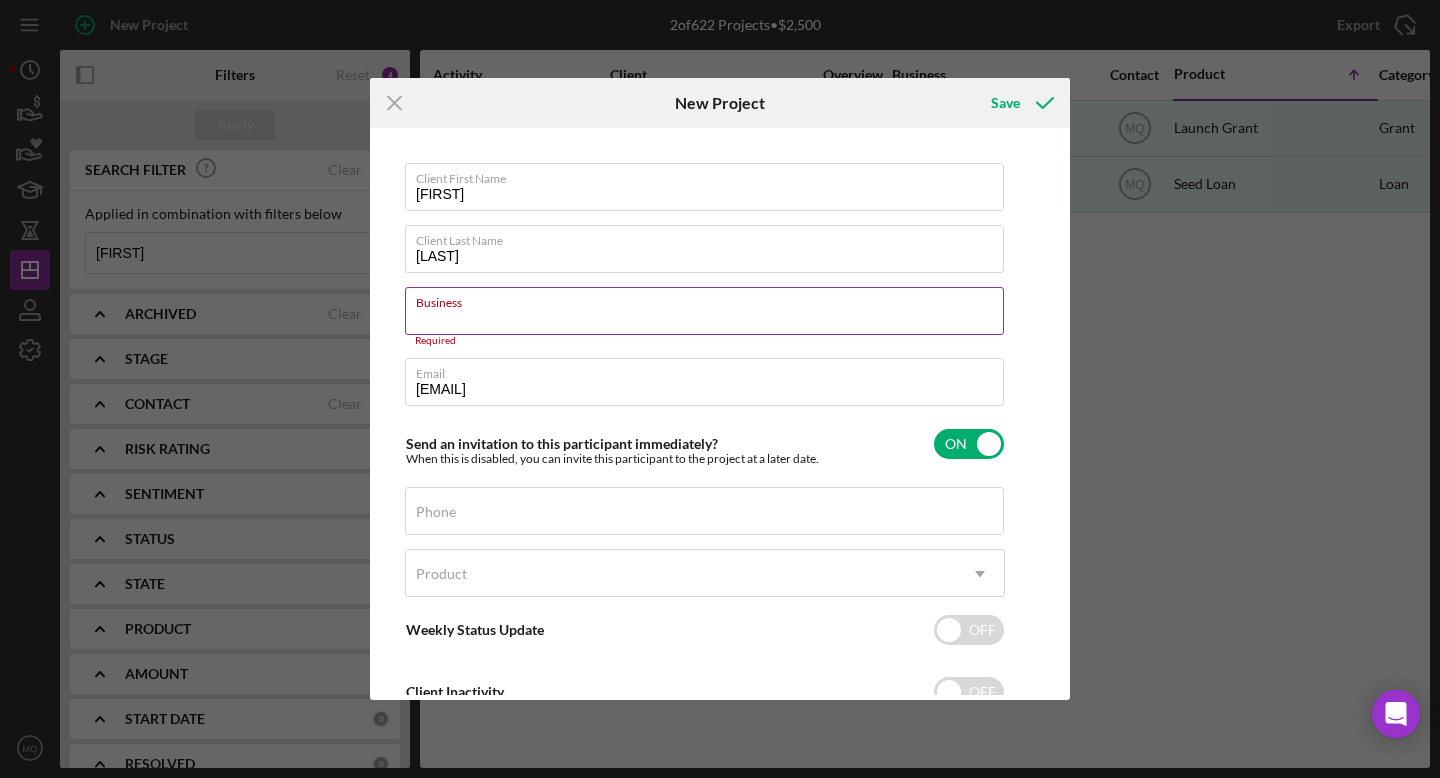 paste on "Manitas Creativas LLC" 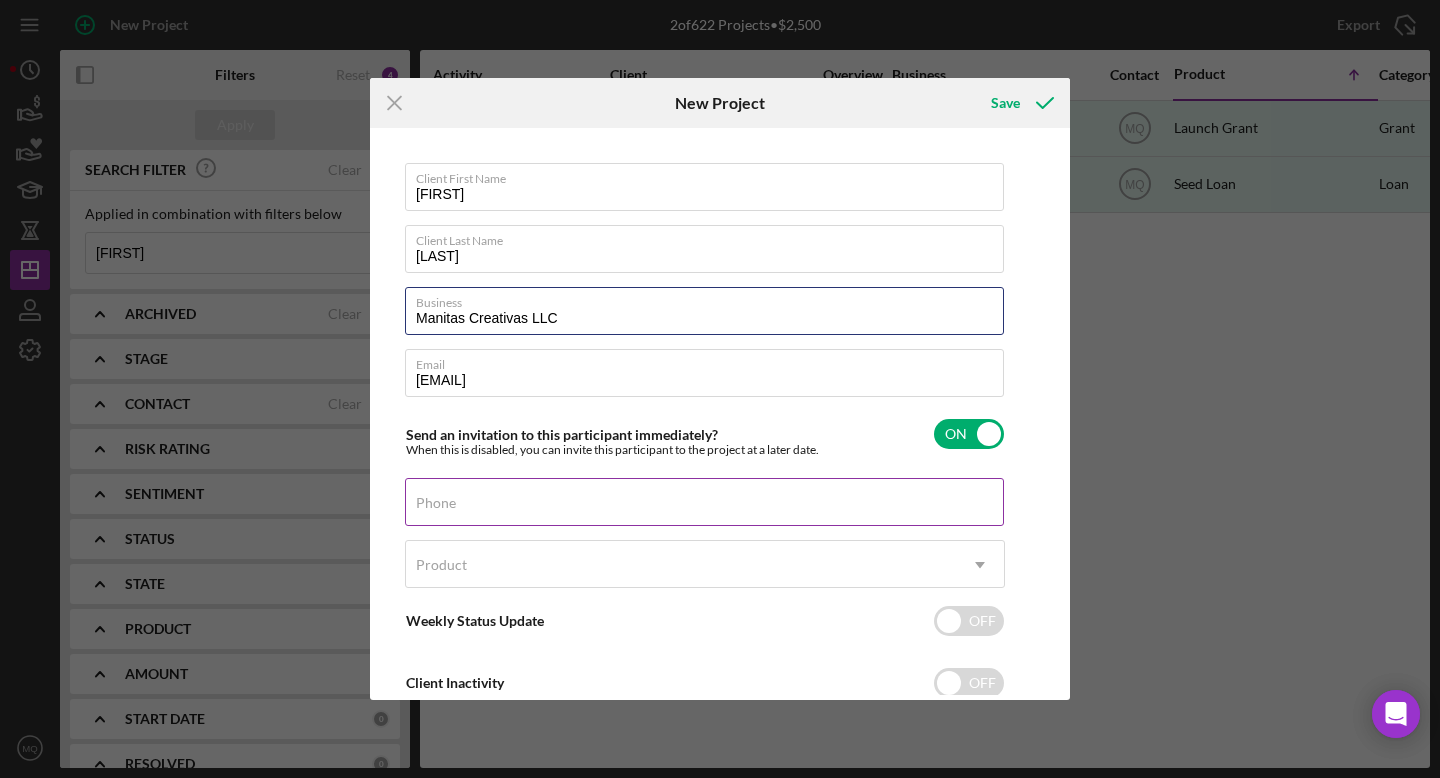 scroll, scrollTop: 58, scrollLeft: 0, axis: vertical 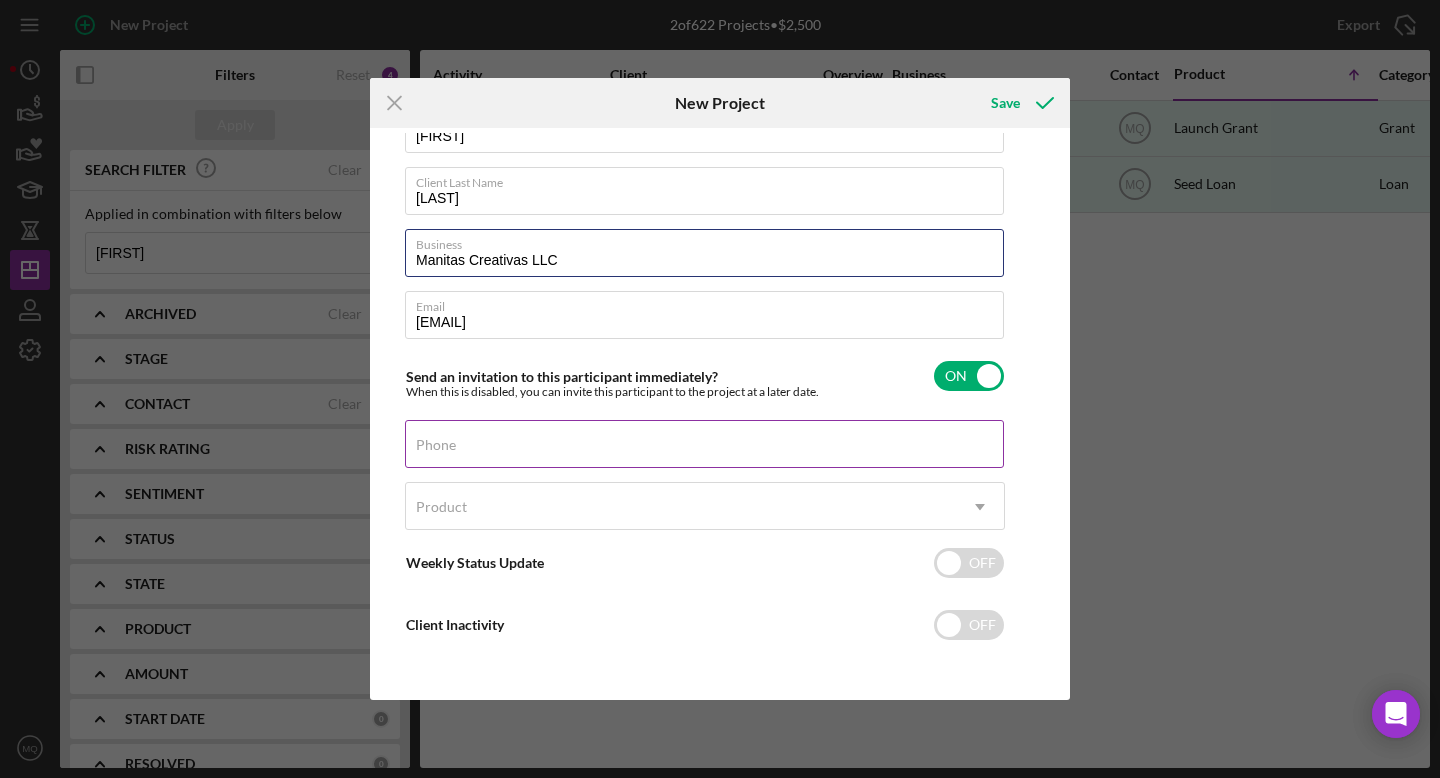 type on "Manitas Creativas LLC" 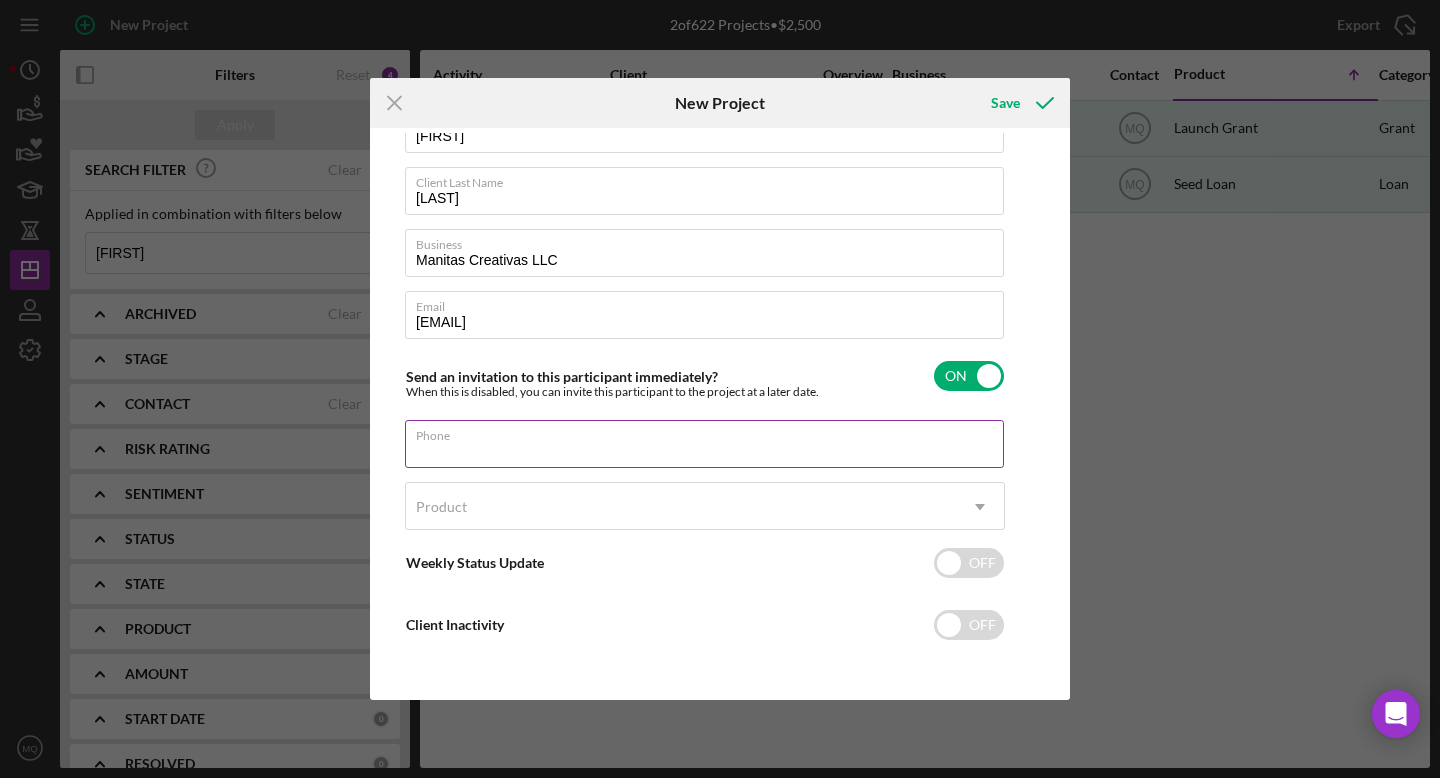 click on "Phone" at bounding box center (705, 445) 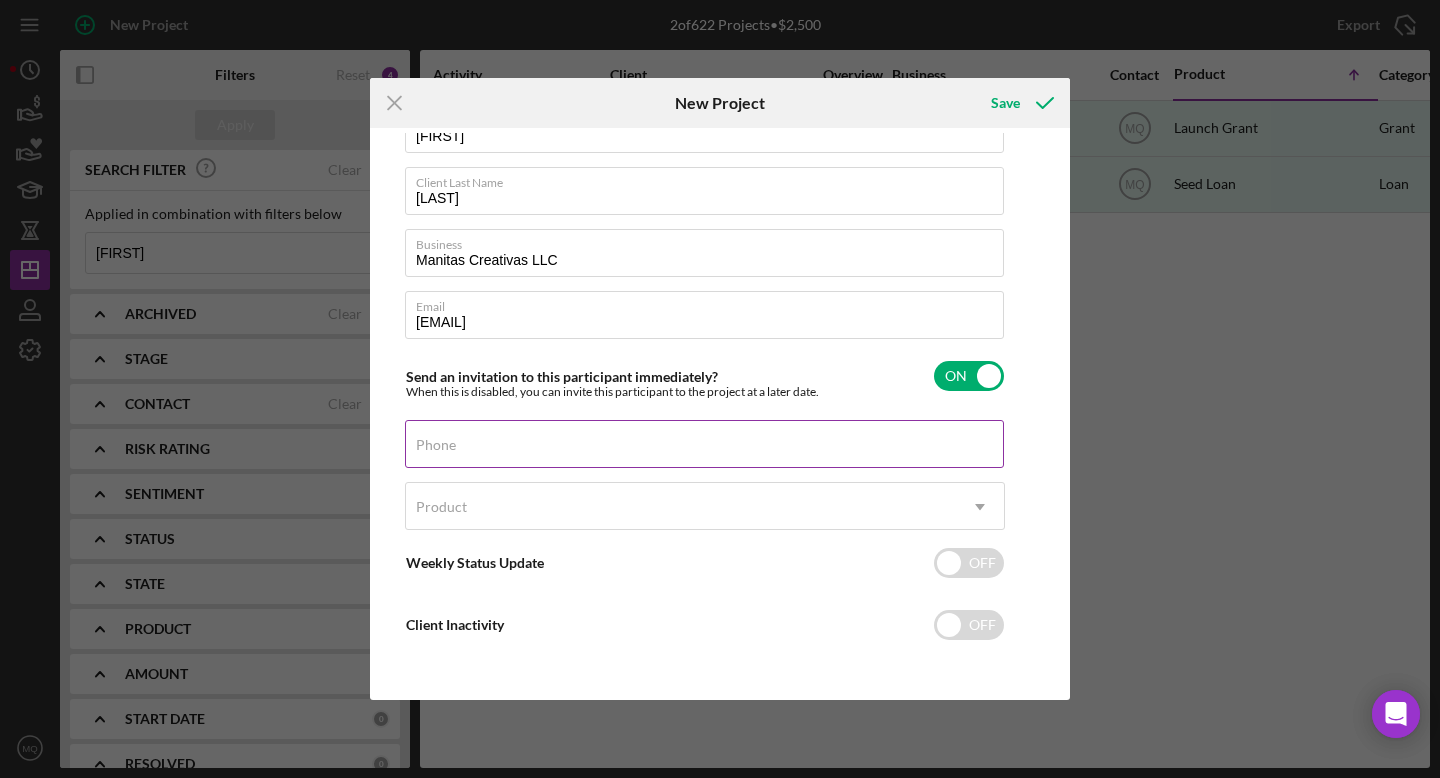 click on "Phone" at bounding box center (705, 445) 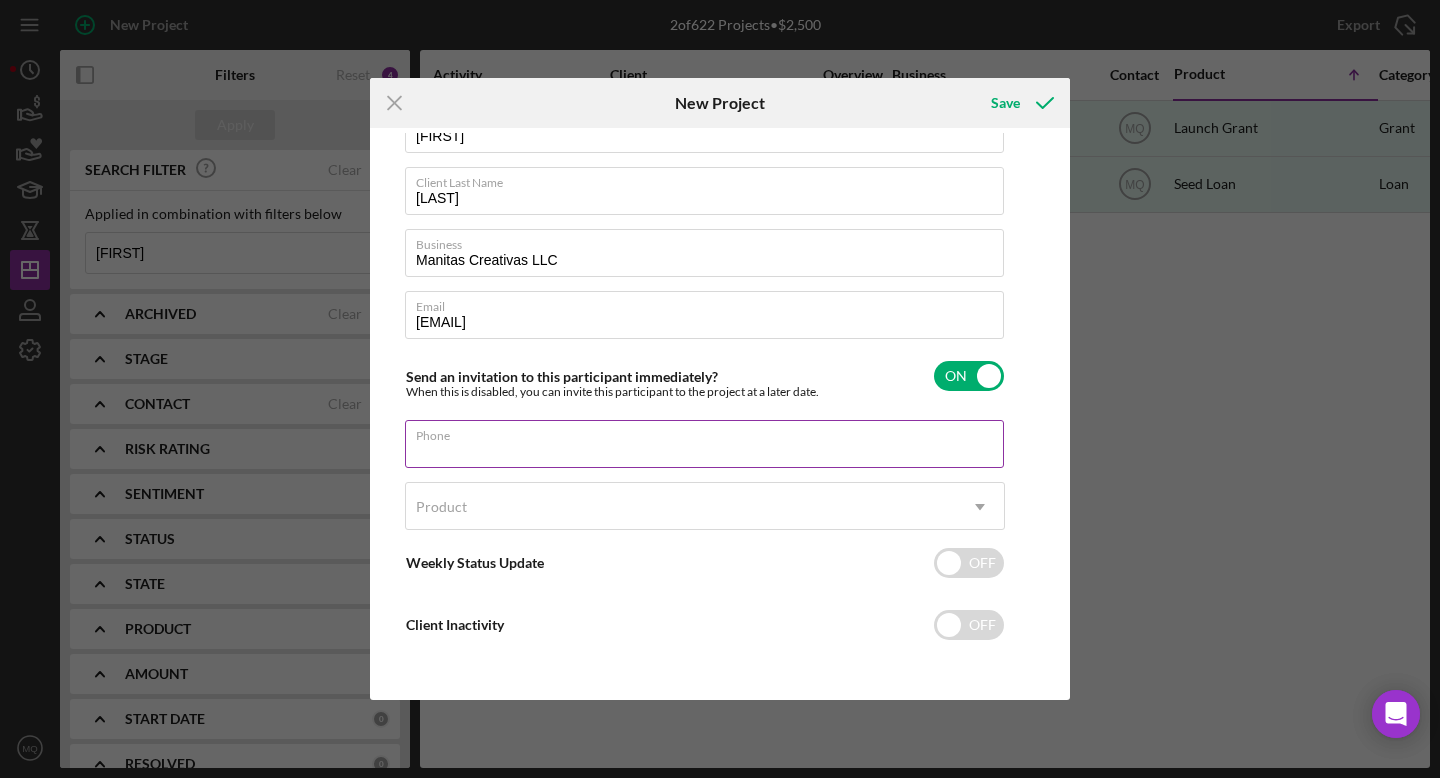 click on "Phone" at bounding box center (705, 445) 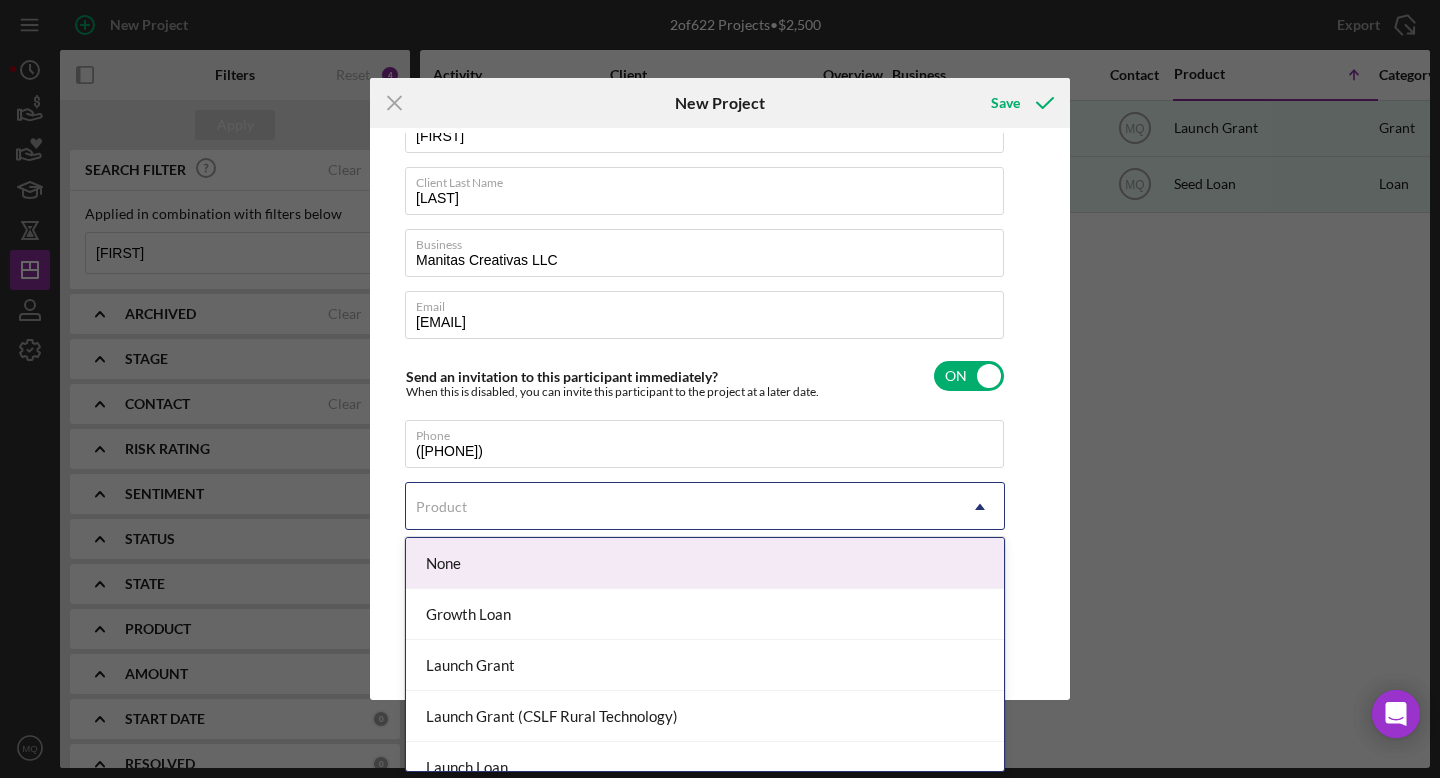 click on "Product" at bounding box center [681, 507] 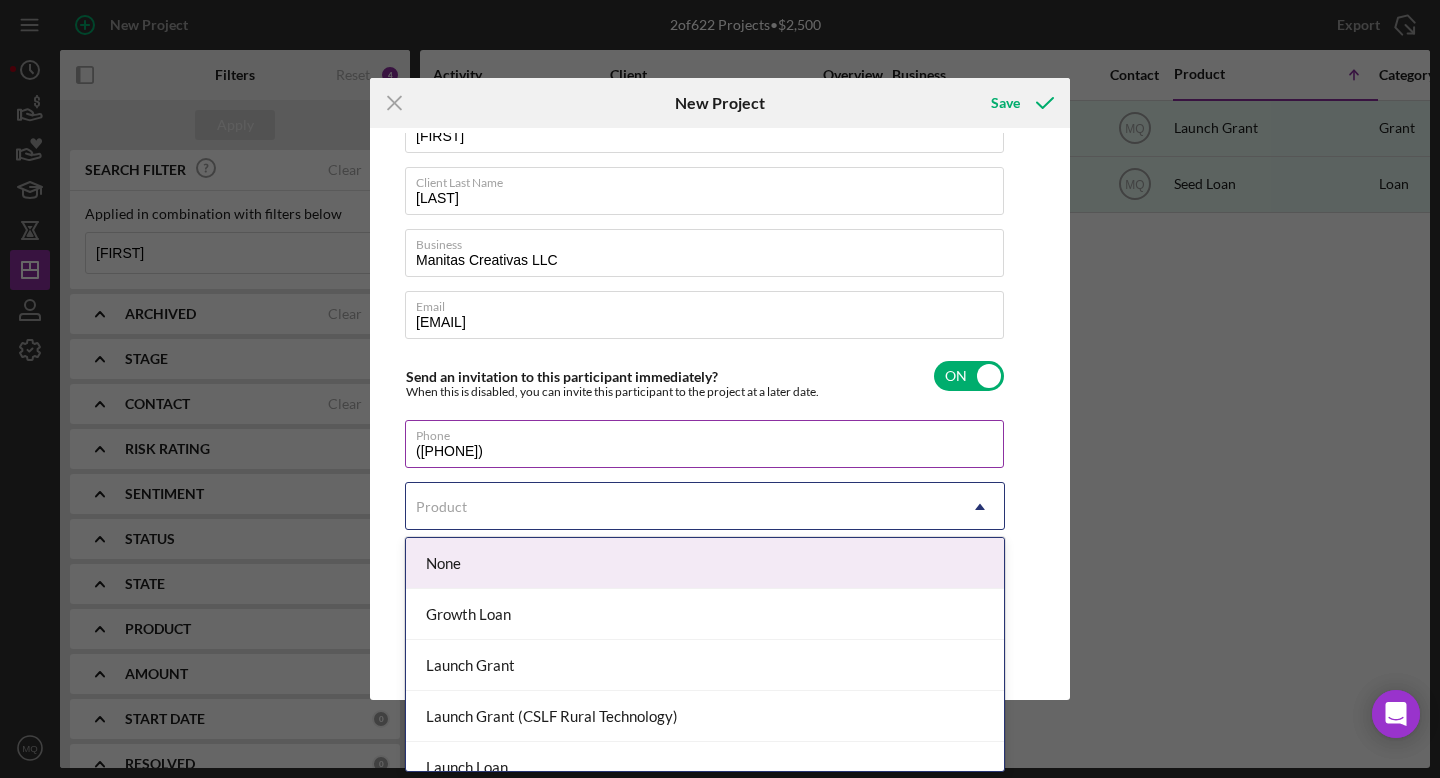 click on "(720) 518-3206" at bounding box center [704, 444] 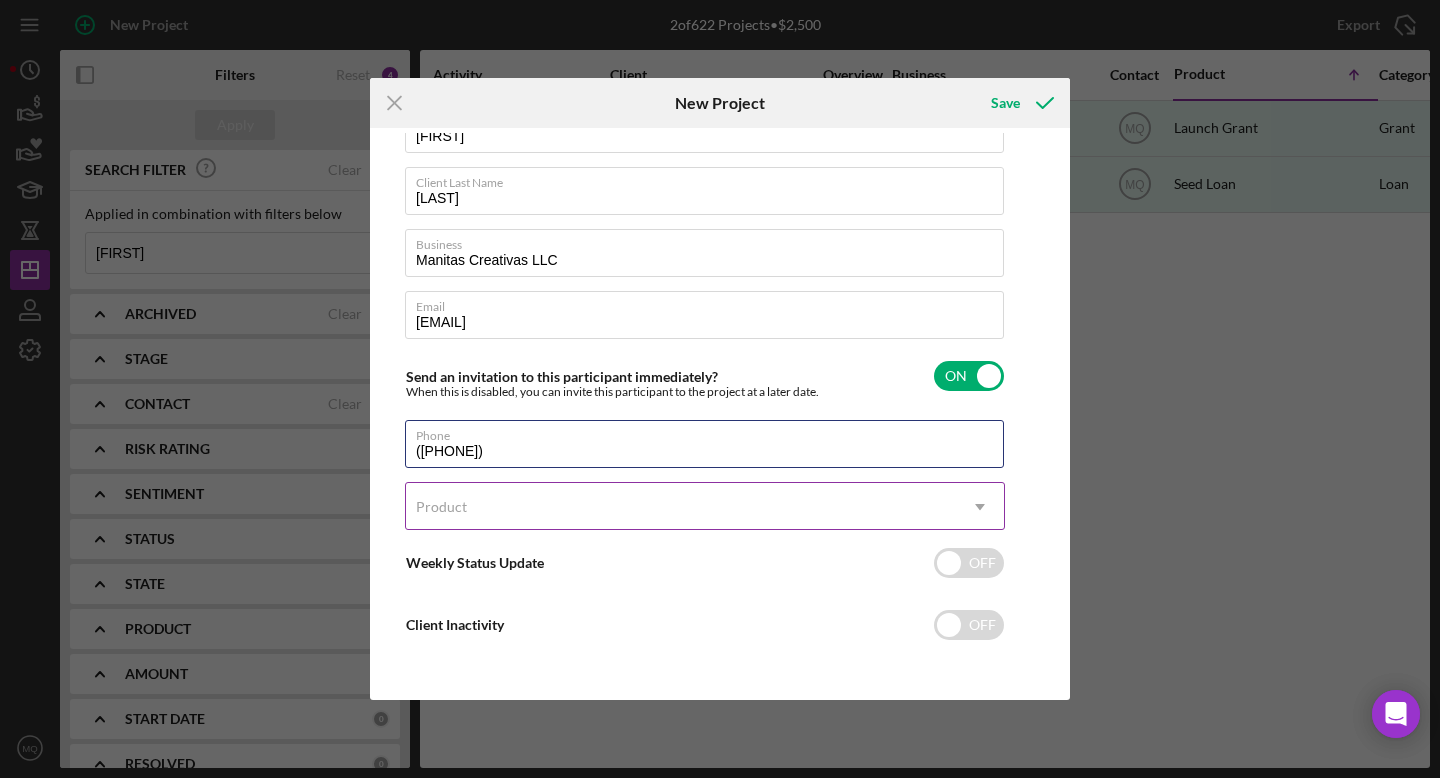 type on "([PHONE])" 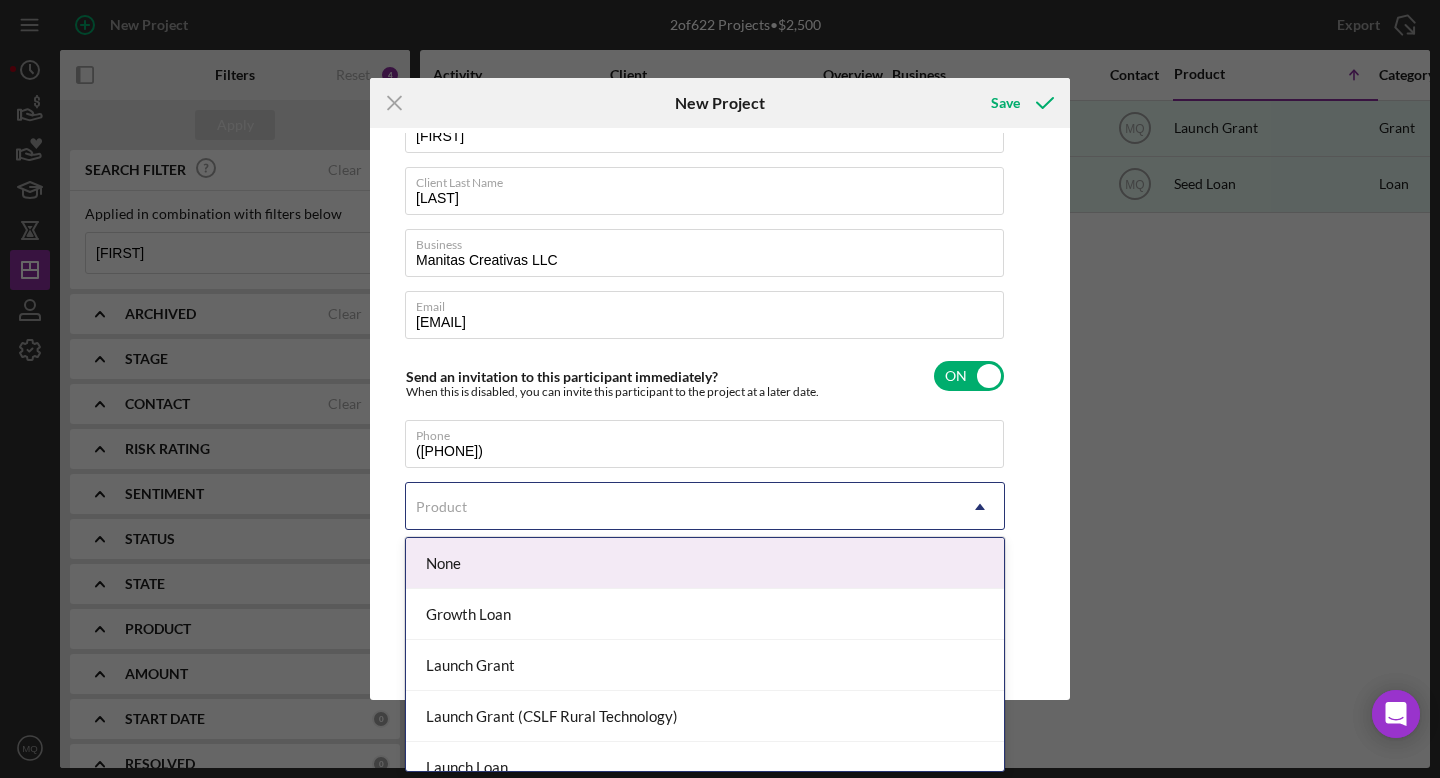 click on "Product" at bounding box center (681, 507) 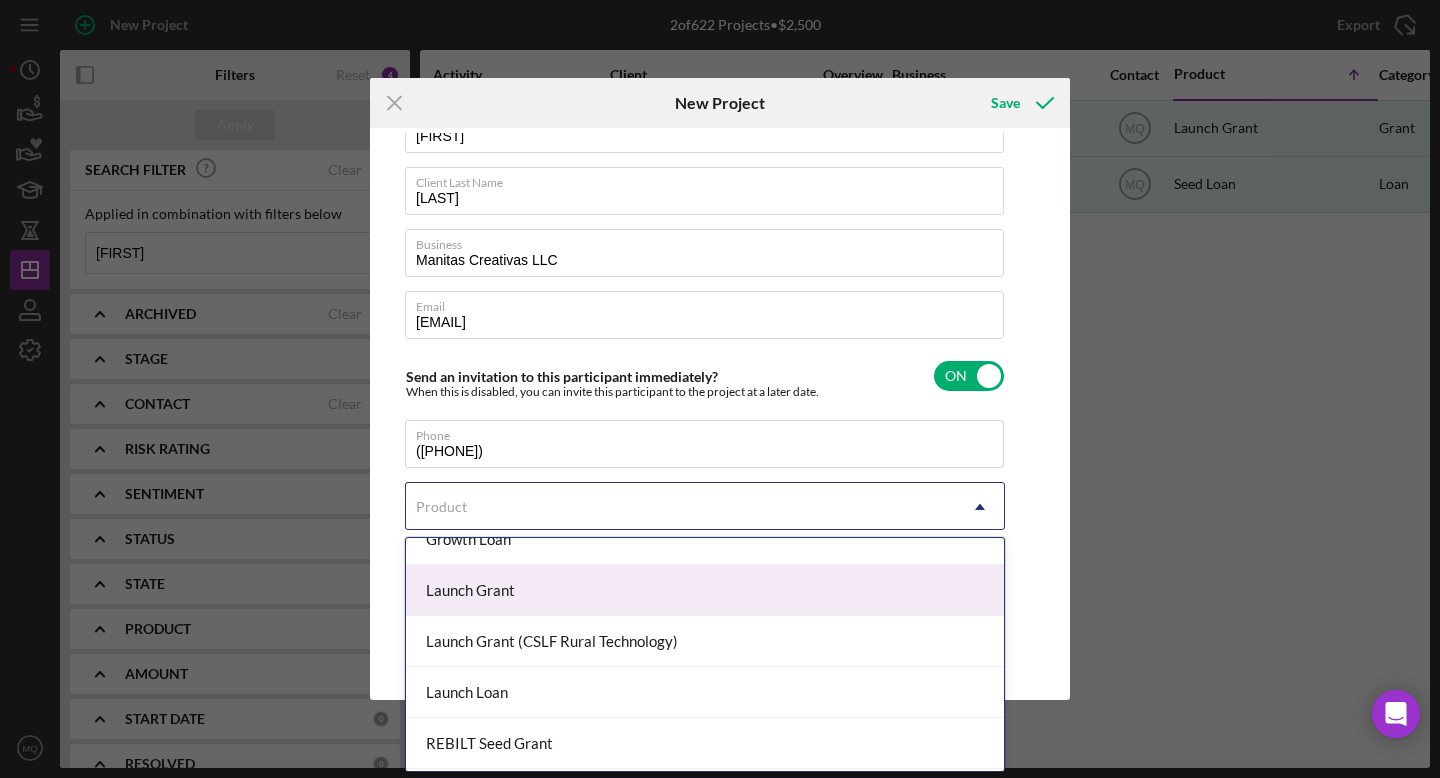 scroll, scrollTop: 77, scrollLeft: 0, axis: vertical 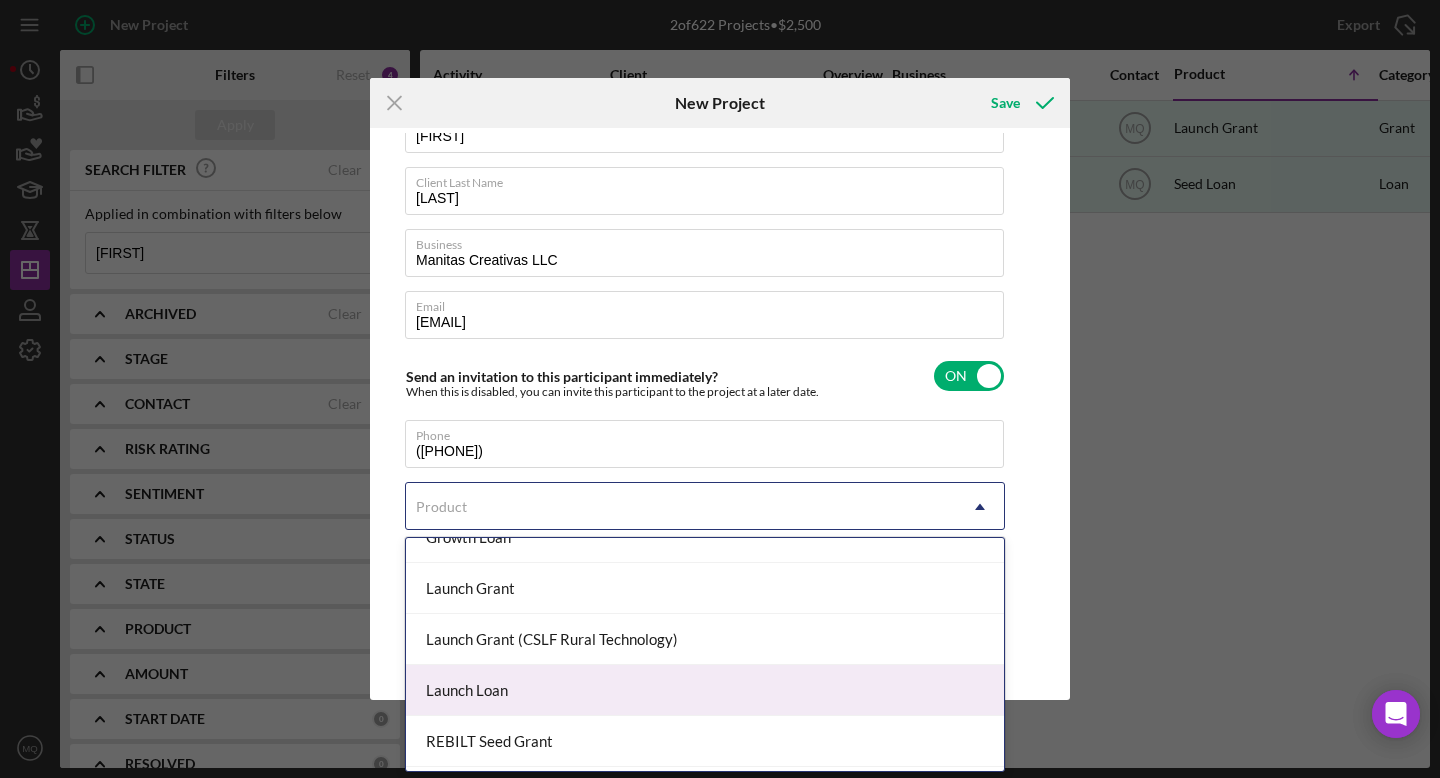 click on "Launch Loan" at bounding box center [705, 690] 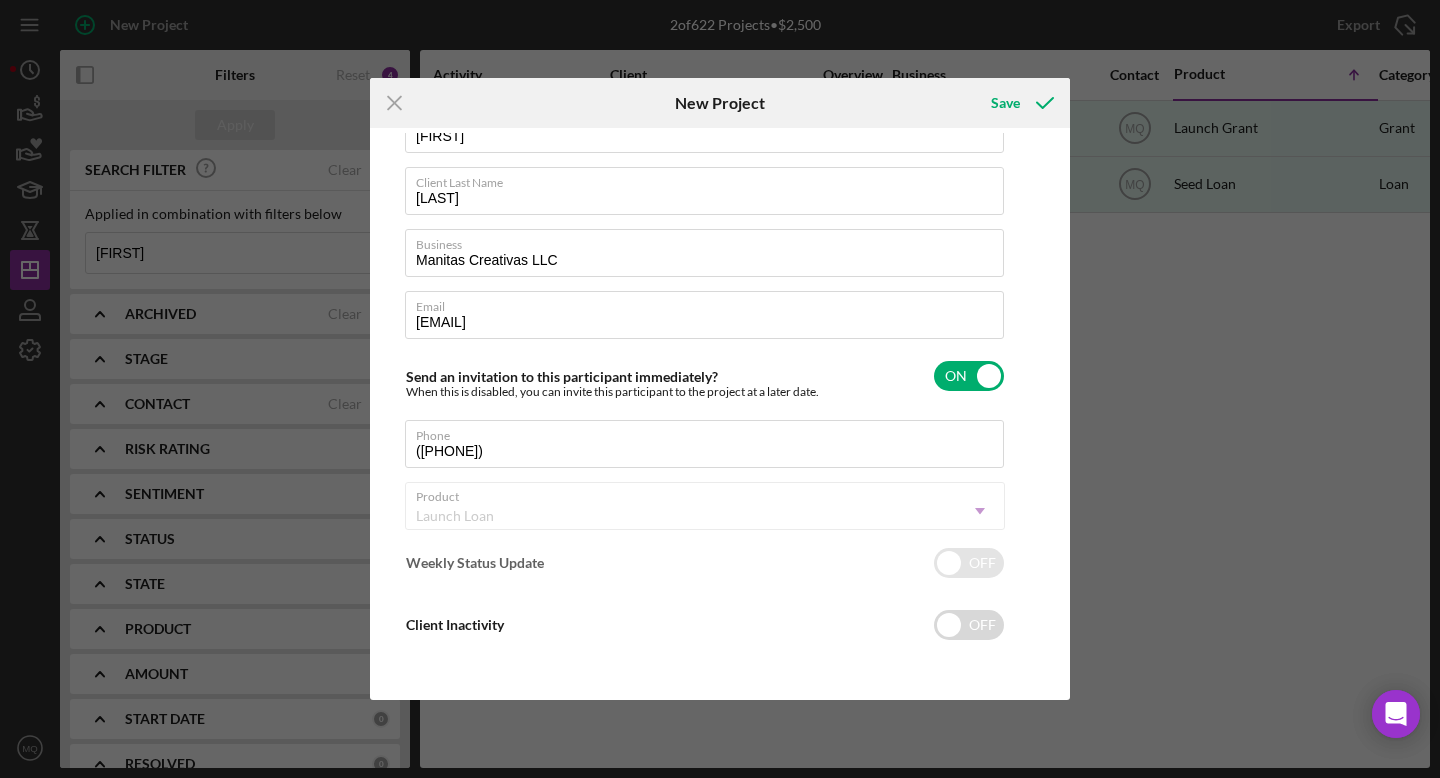 checkbox on "true" 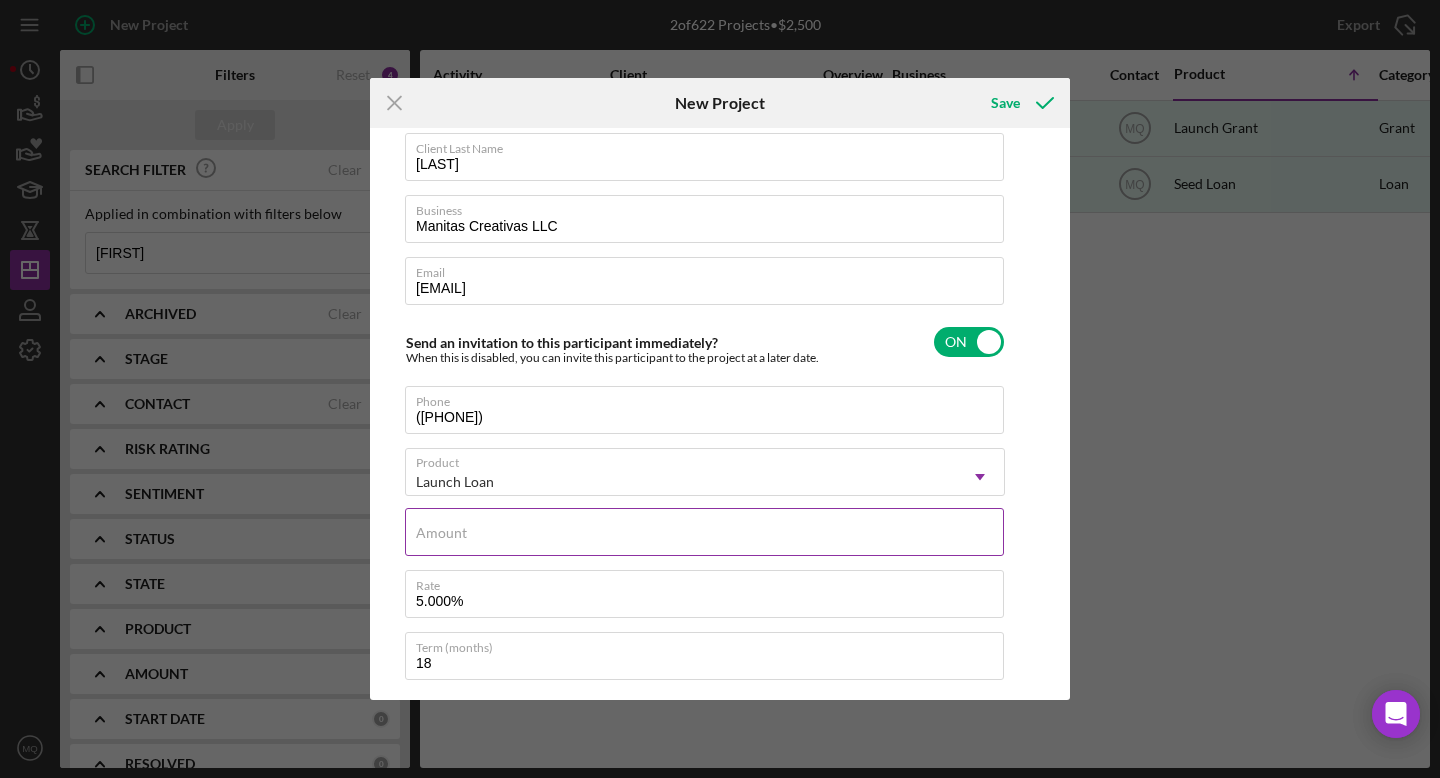 scroll, scrollTop: 151, scrollLeft: 0, axis: vertical 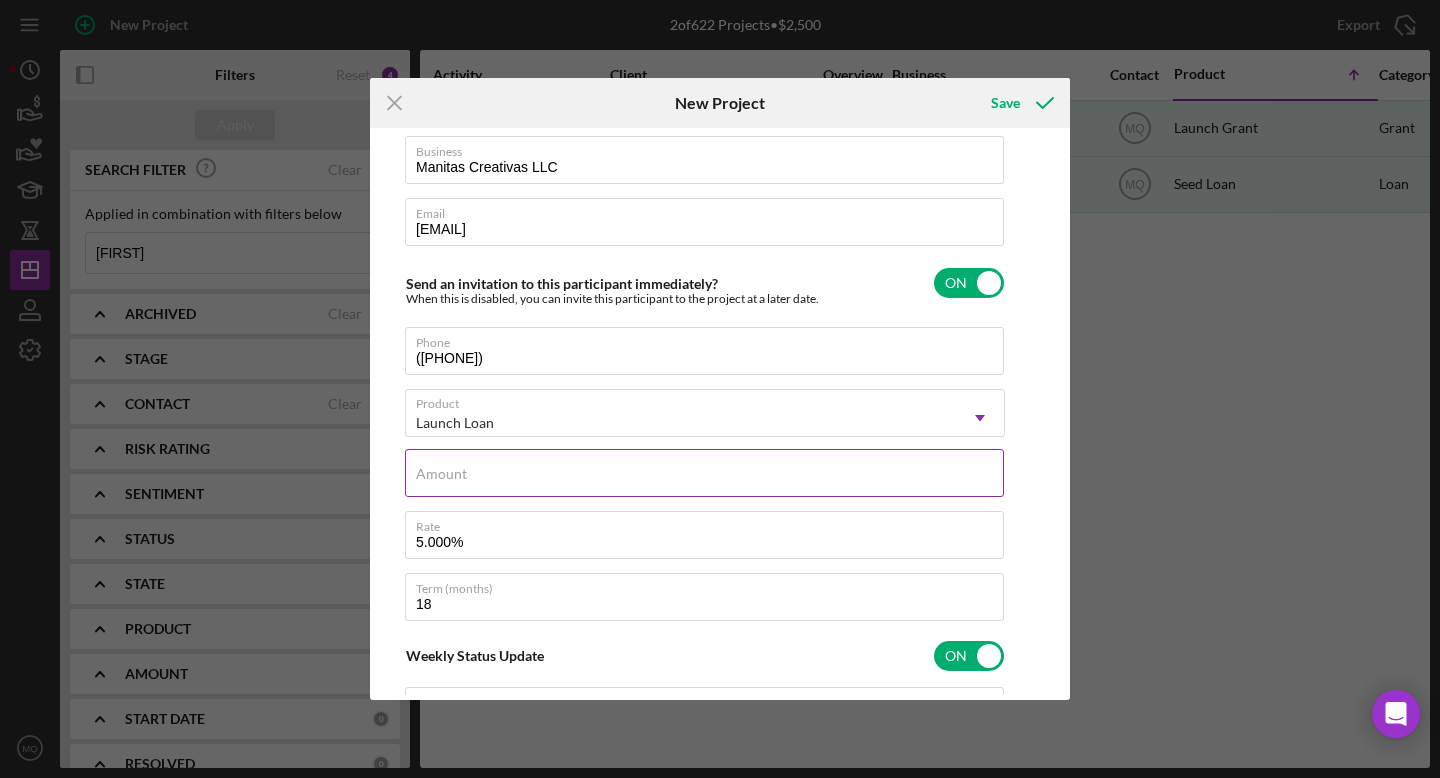click on "Amount" at bounding box center [704, 473] 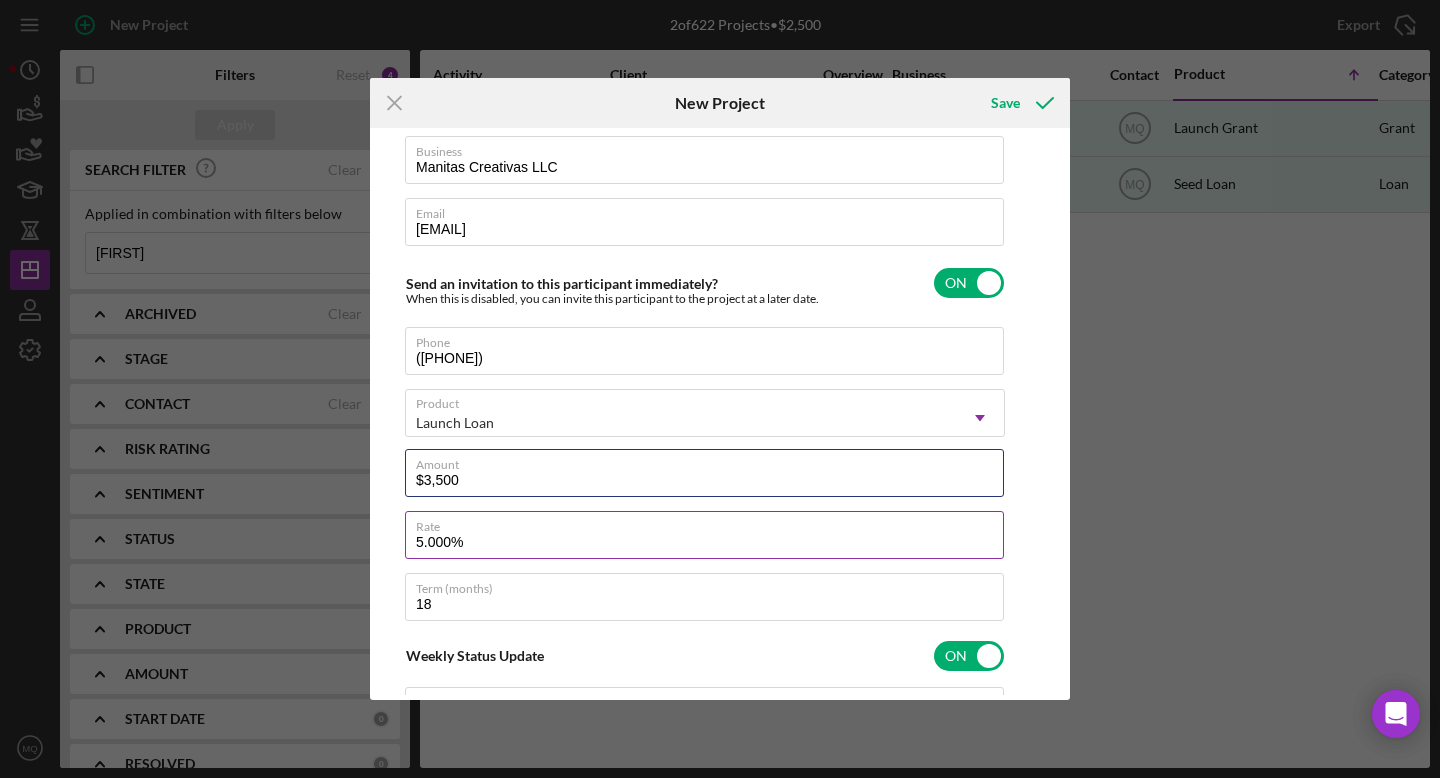 type on "$3,500" 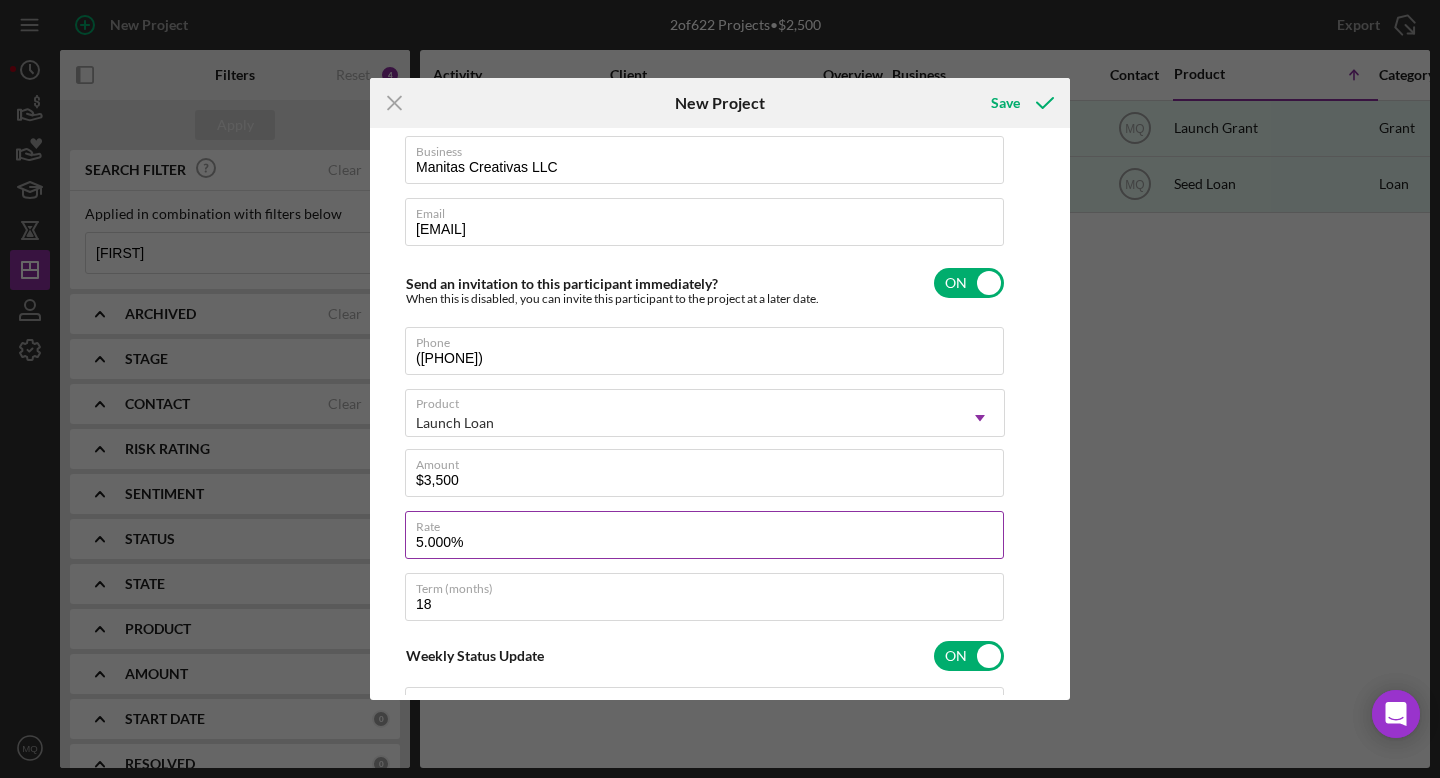 click on "5.000%" at bounding box center (704, 535) 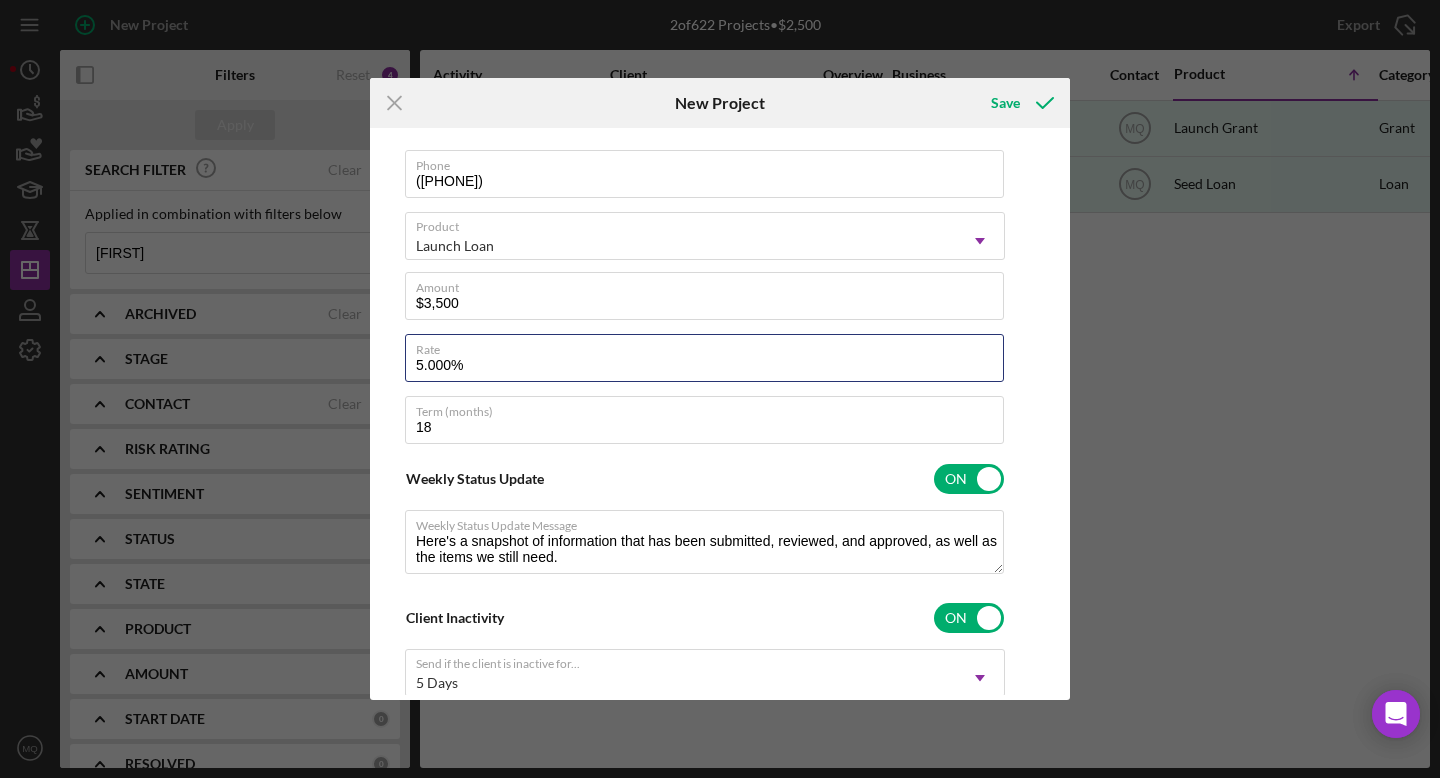 scroll, scrollTop: 288, scrollLeft: 0, axis: vertical 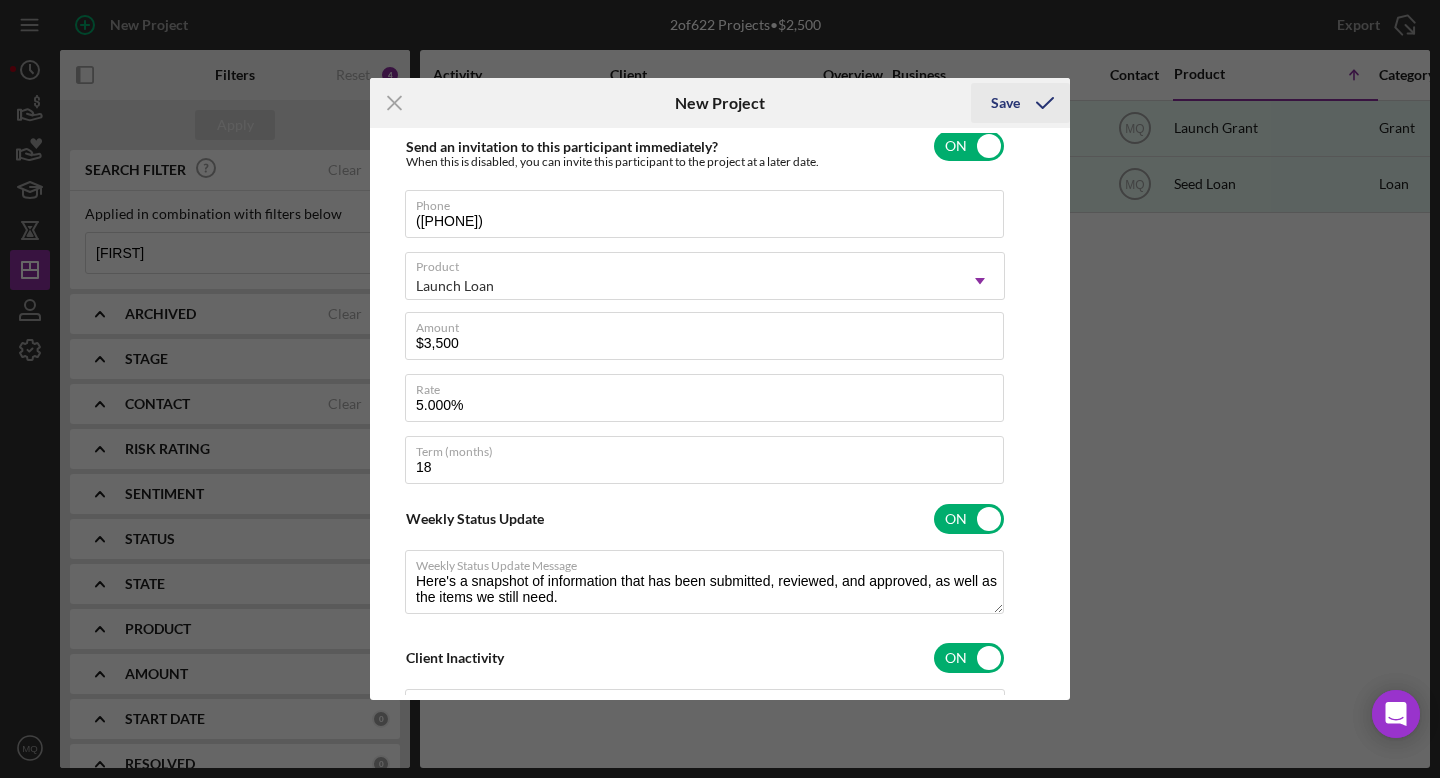 click 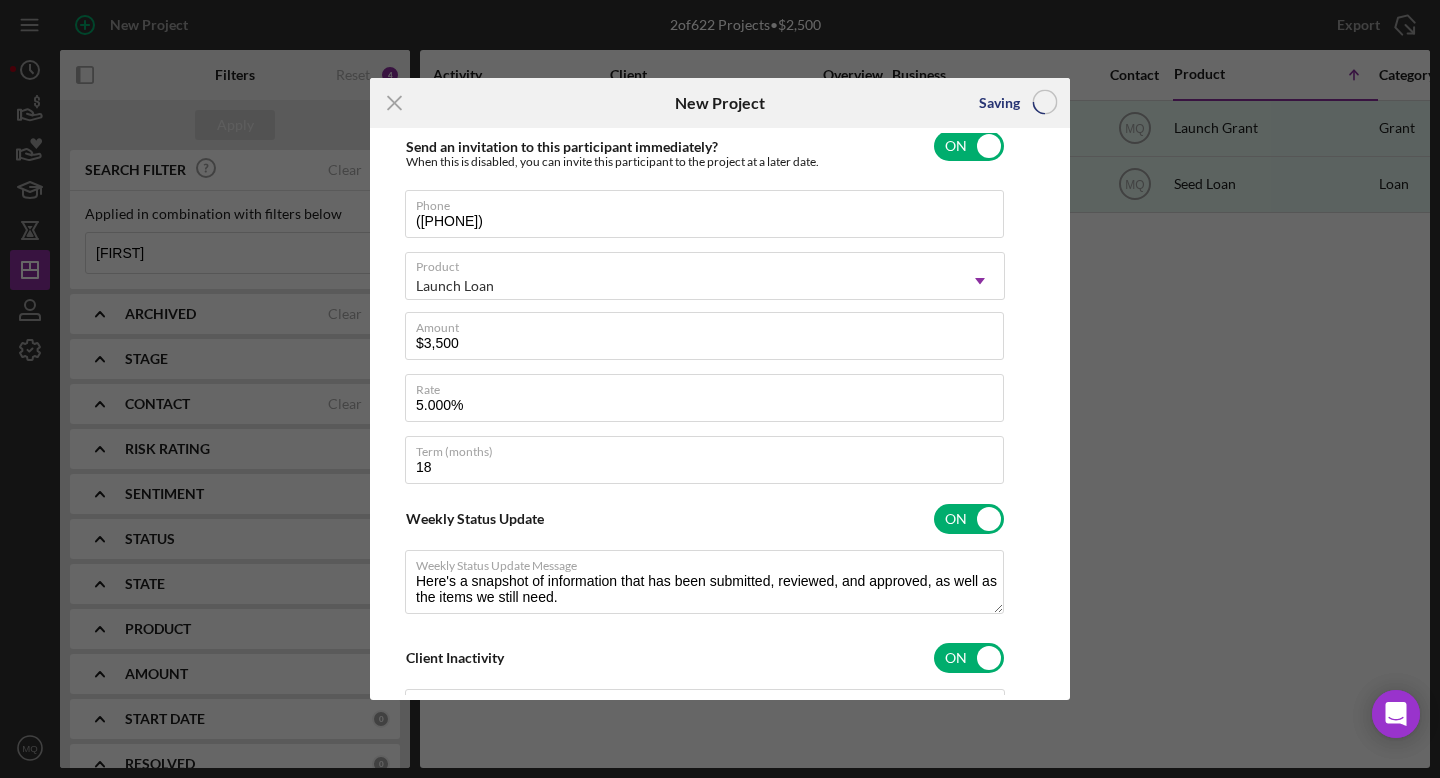type 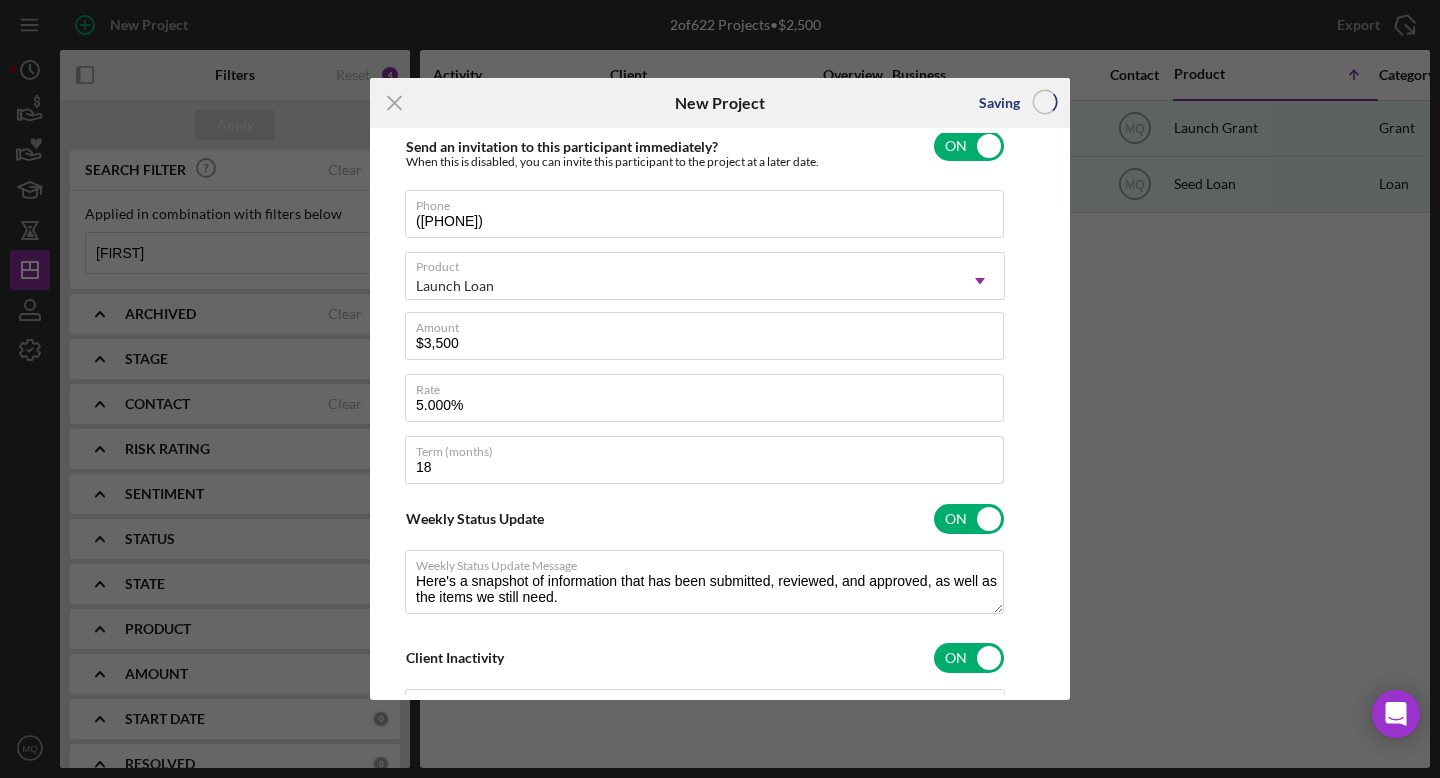 type 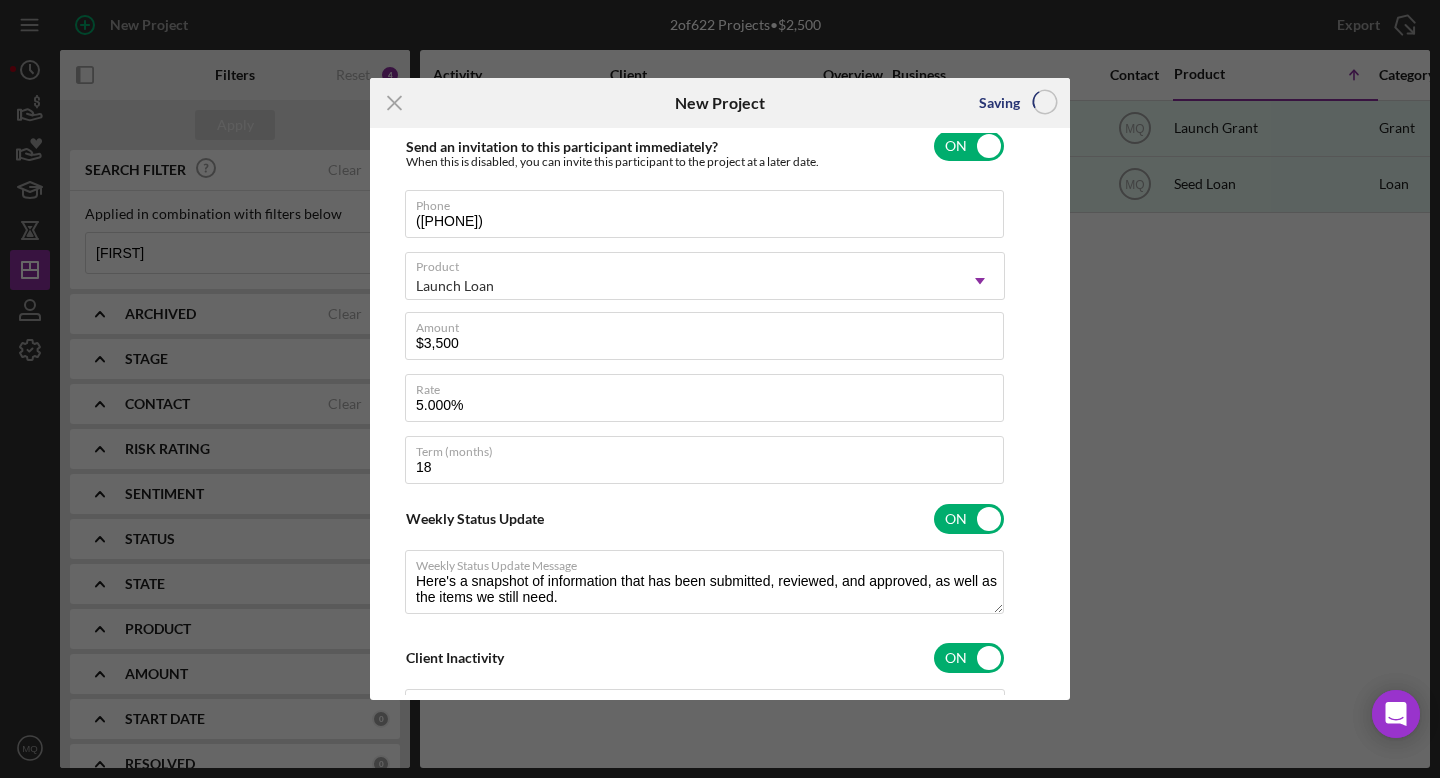 type 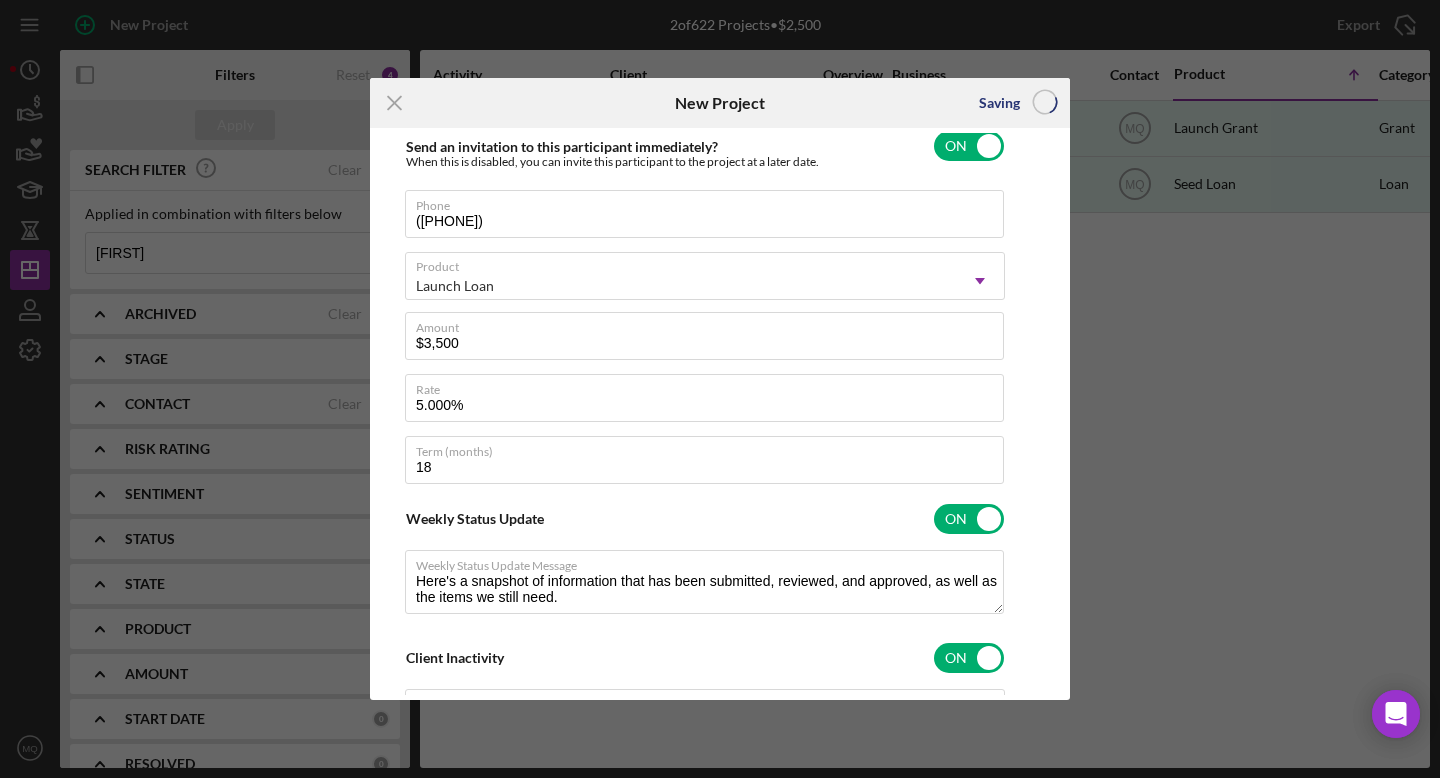 type 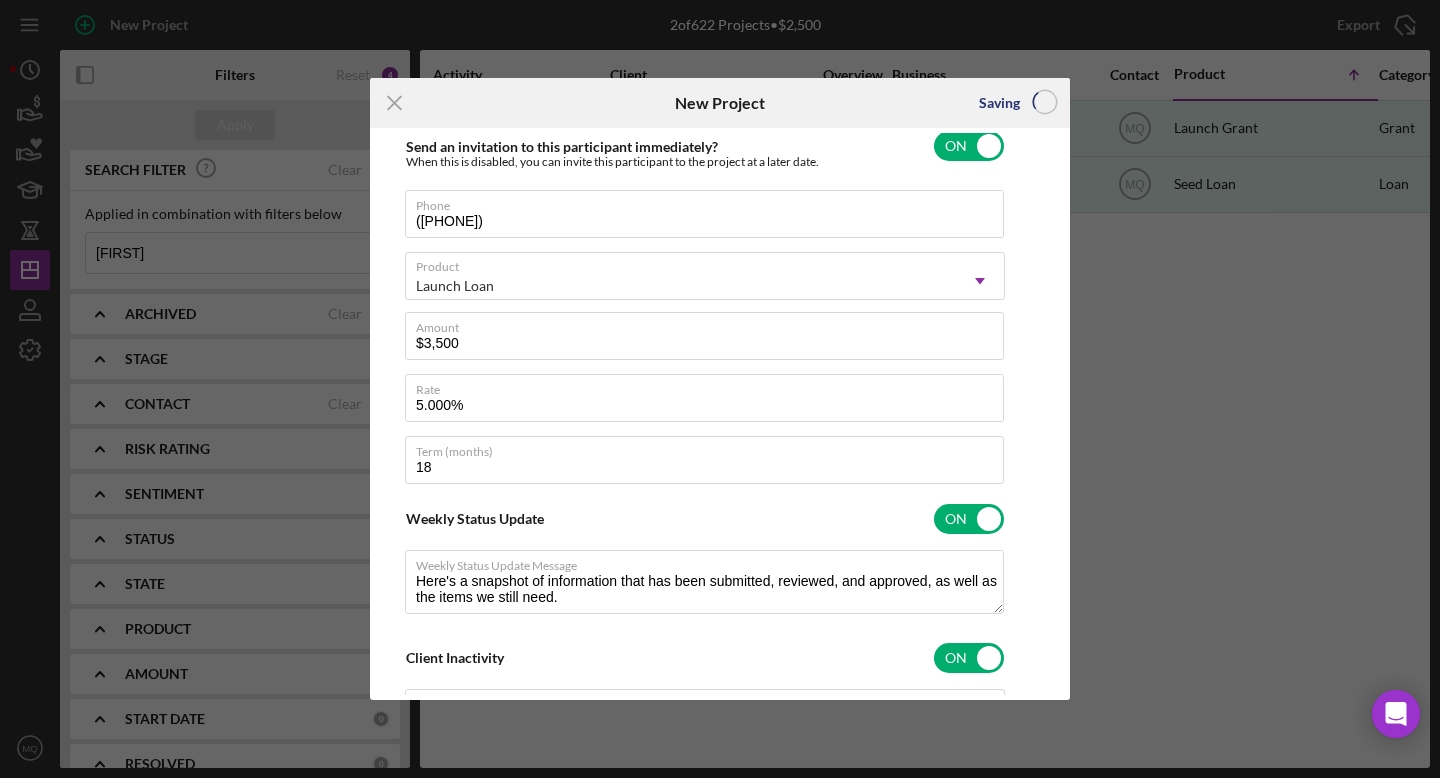 type 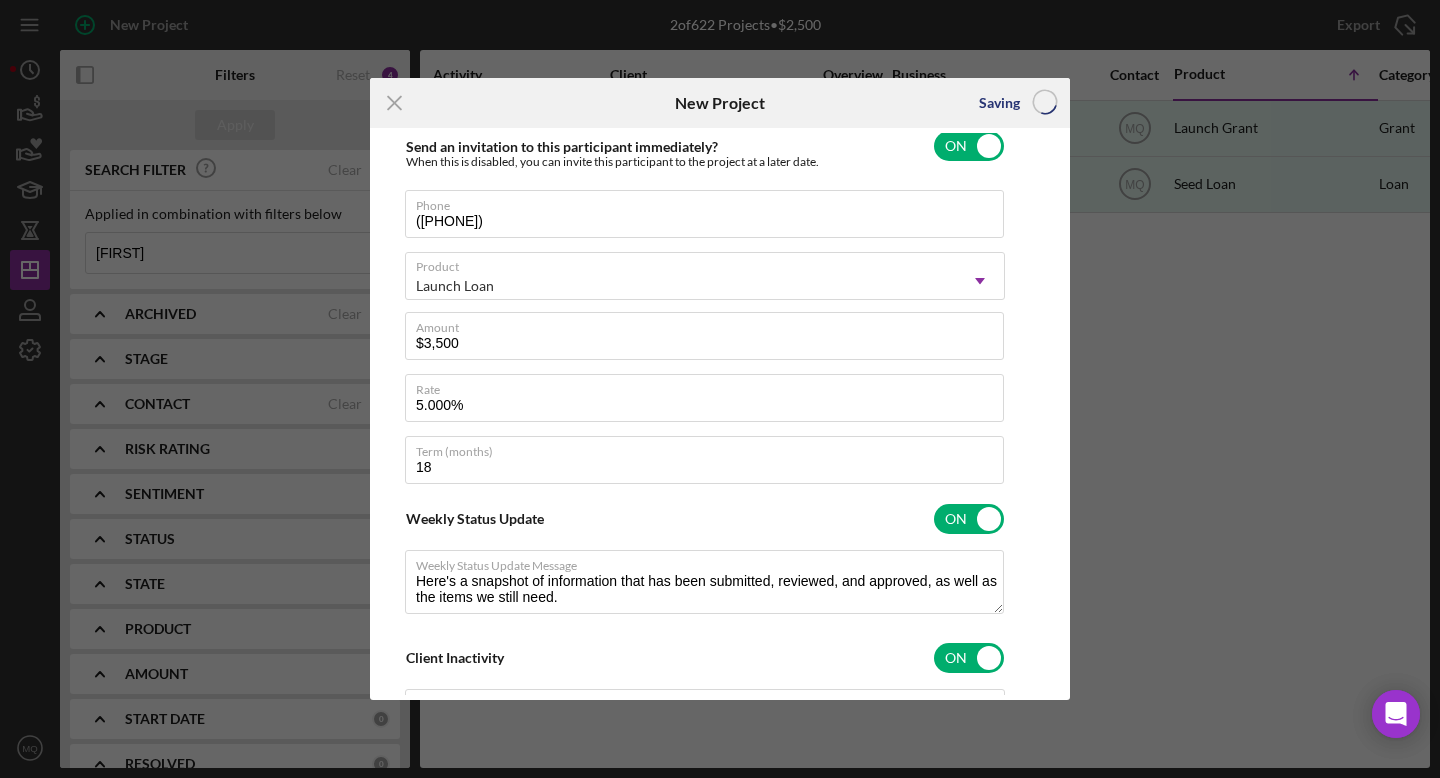 checkbox on "false" 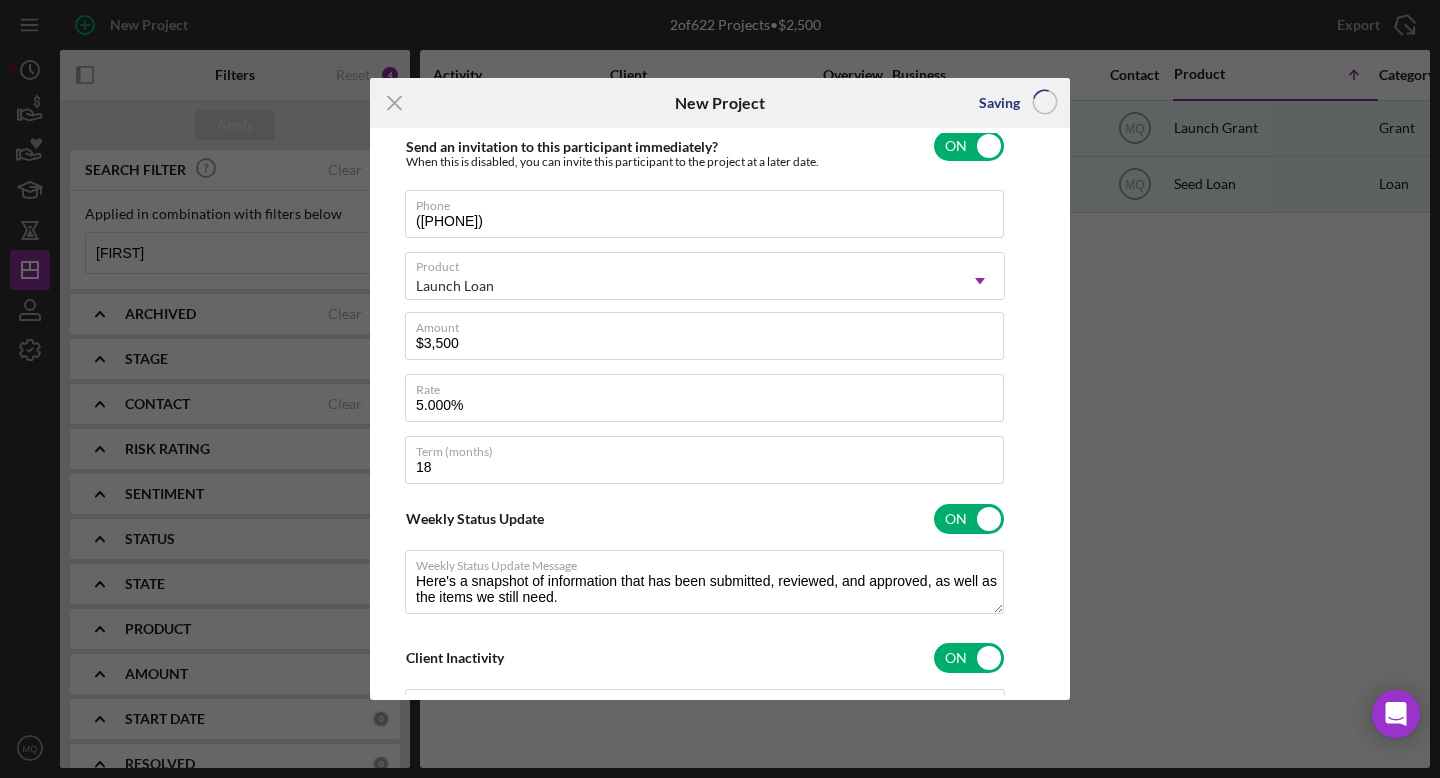 checkbox on "false" 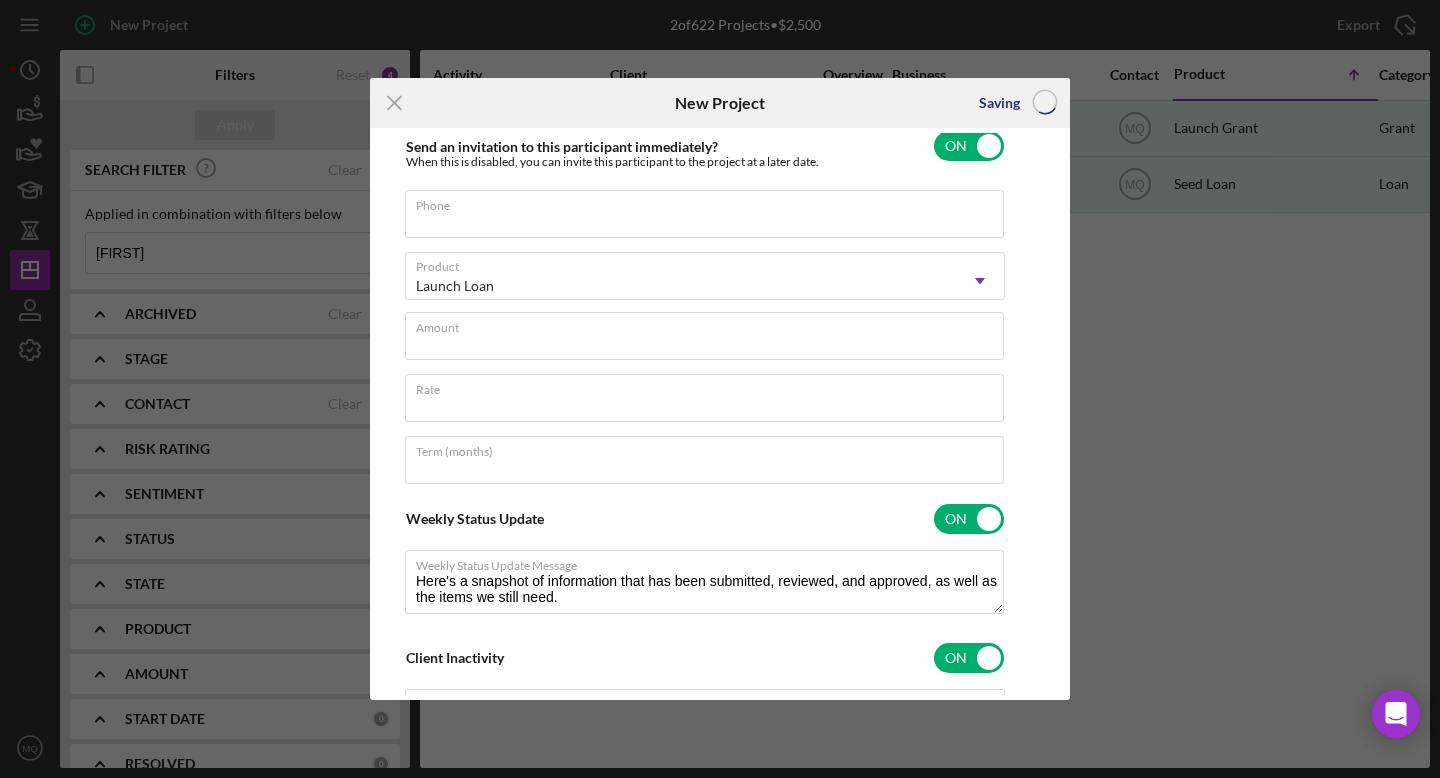 scroll, scrollTop: 58, scrollLeft: 0, axis: vertical 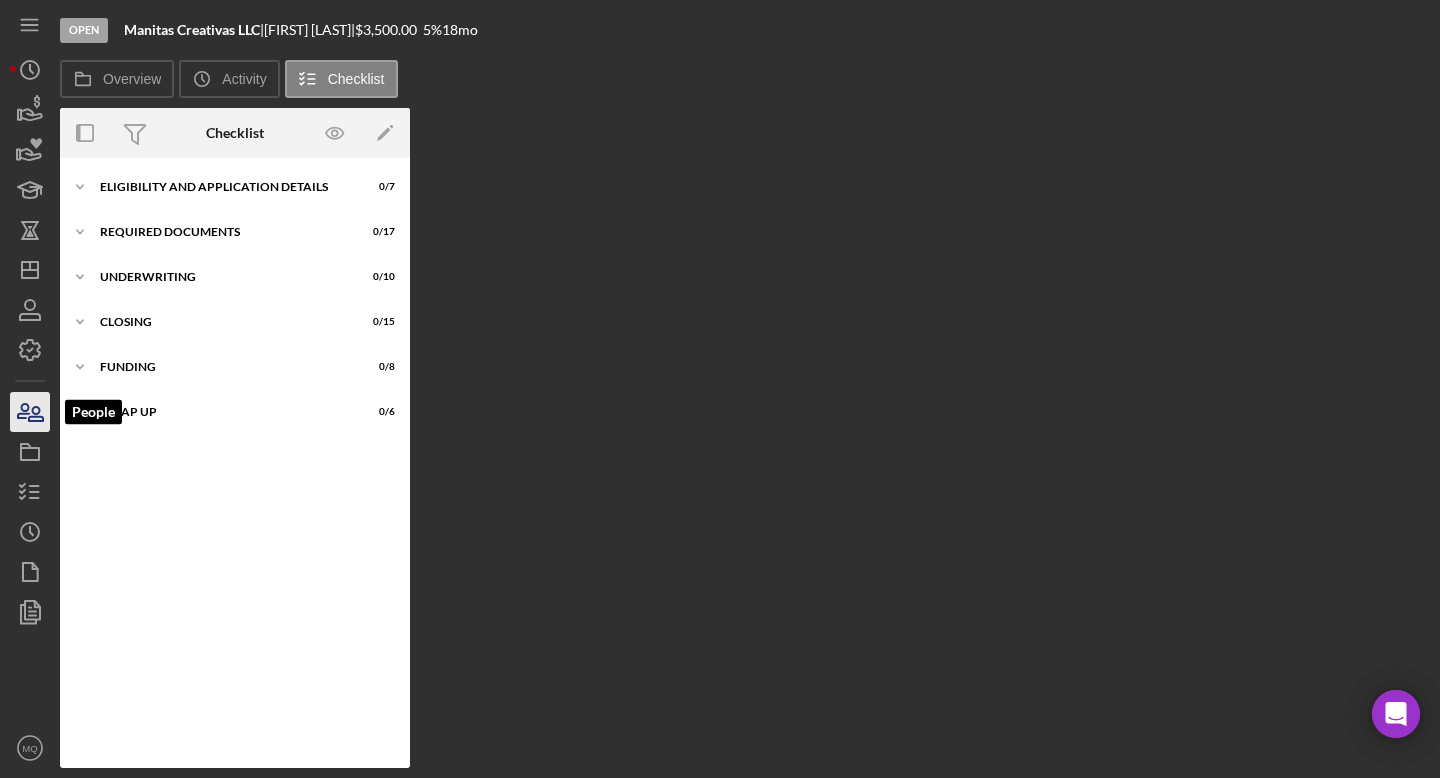 click 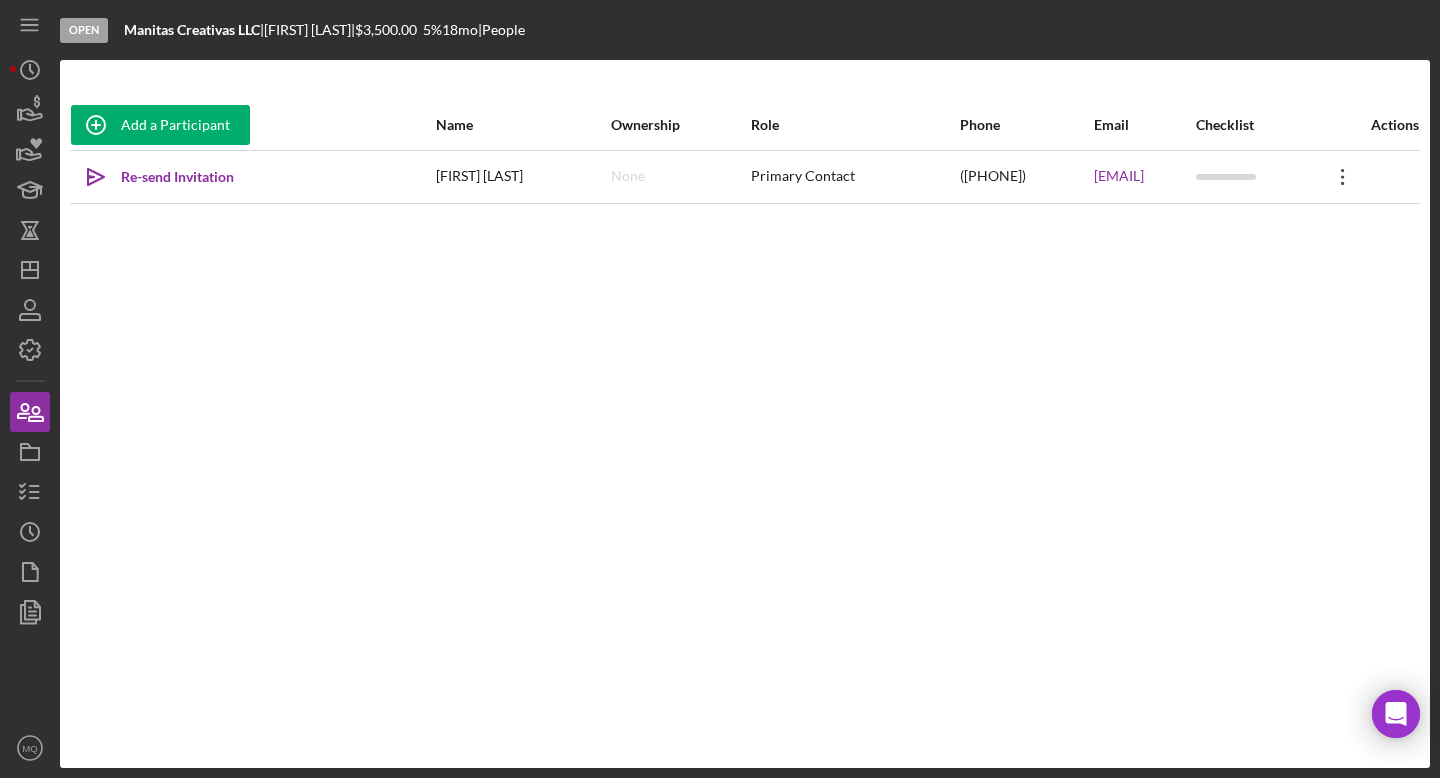 click on "Icon/Overflow" 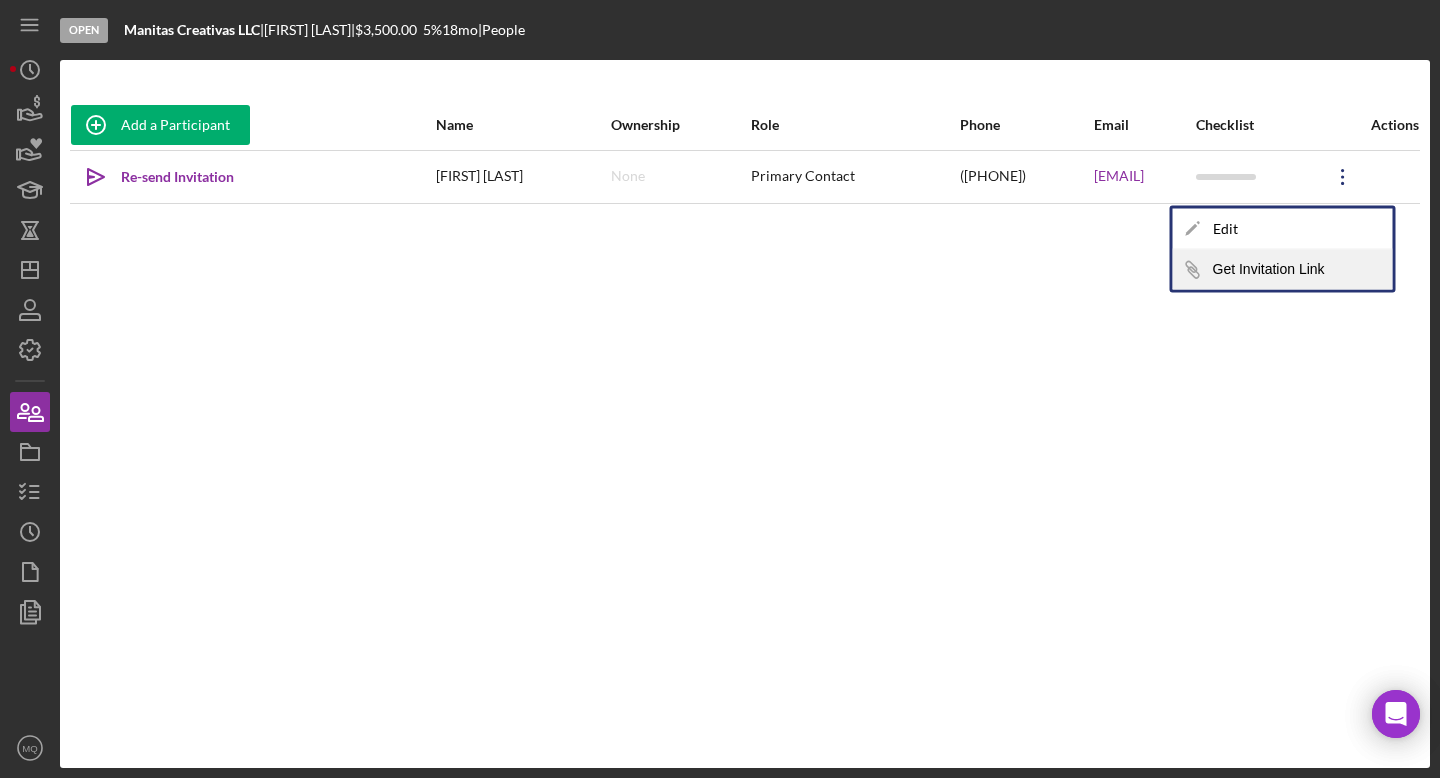 click on "Icon/Link  Get Invitation Link" at bounding box center (1283, 270) 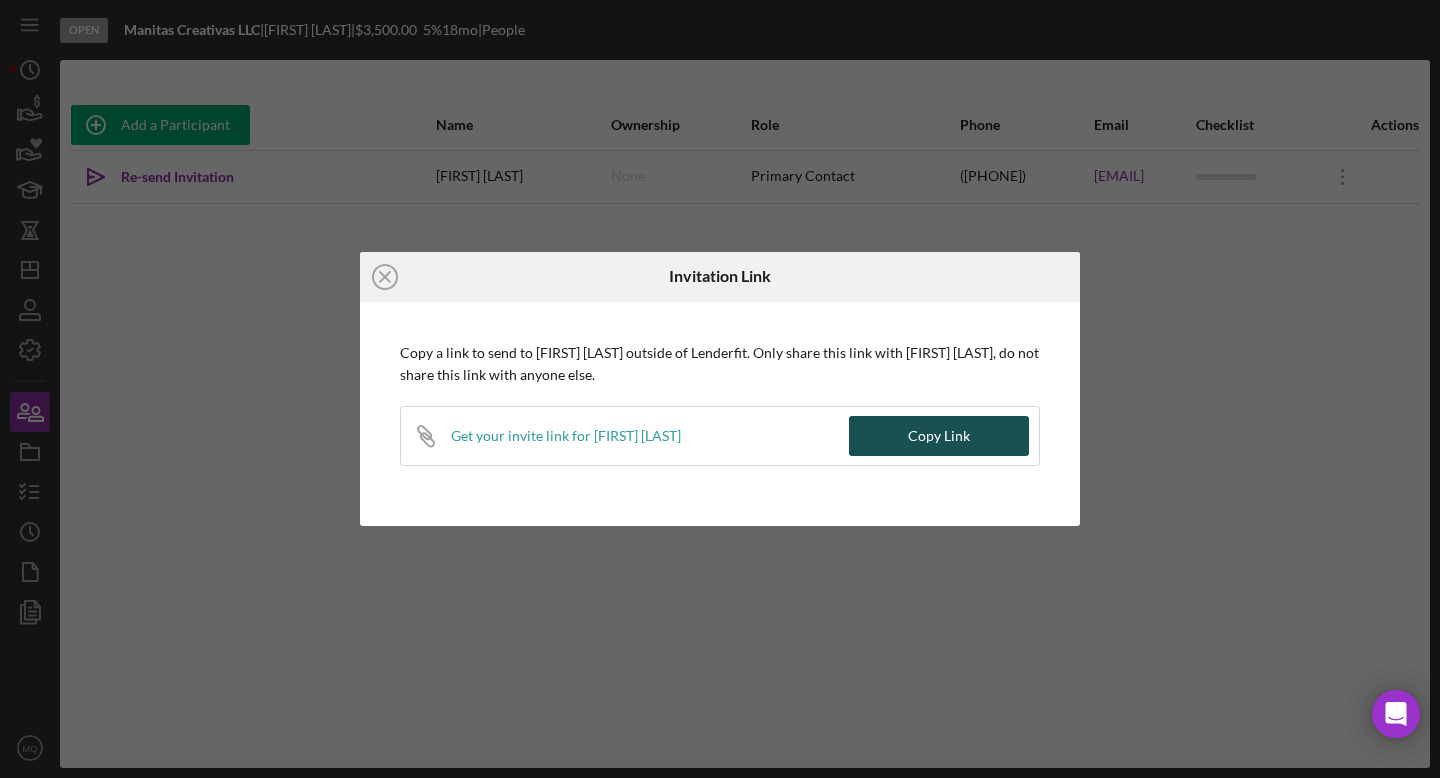 click on "Copy Link" at bounding box center [939, 436] 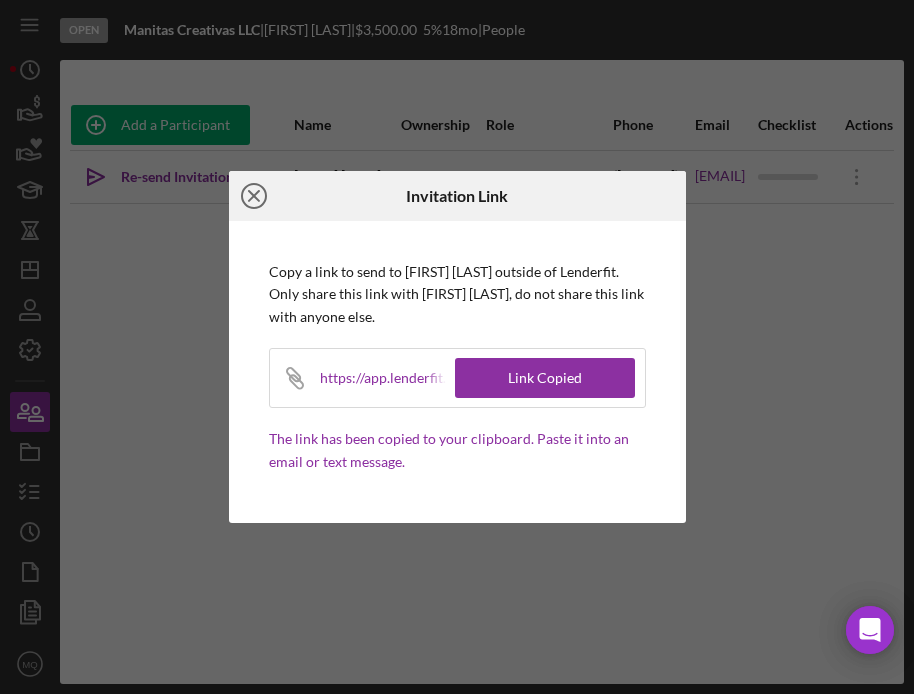 click on "Icon/Close" 